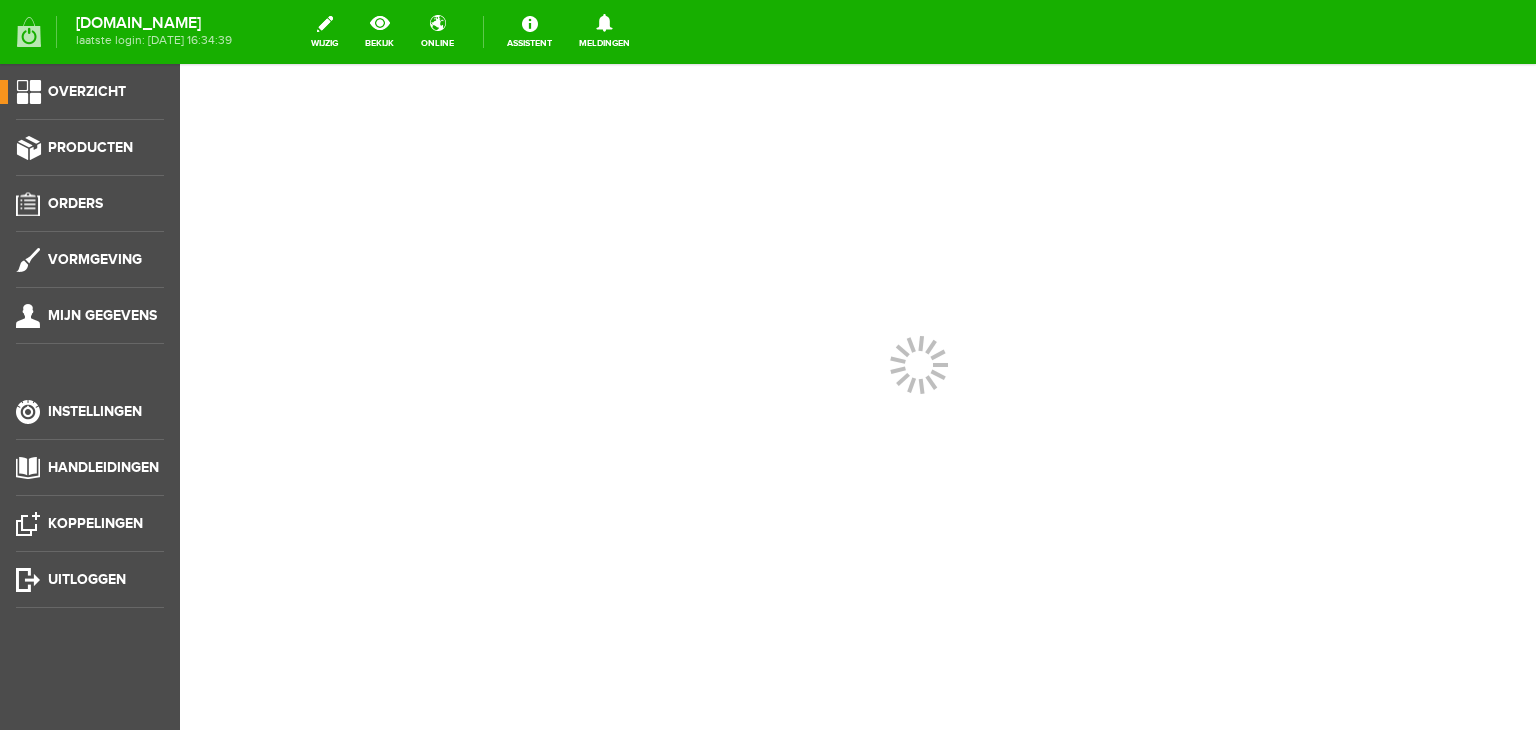scroll, scrollTop: 0, scrollLeft: 0, axis: both 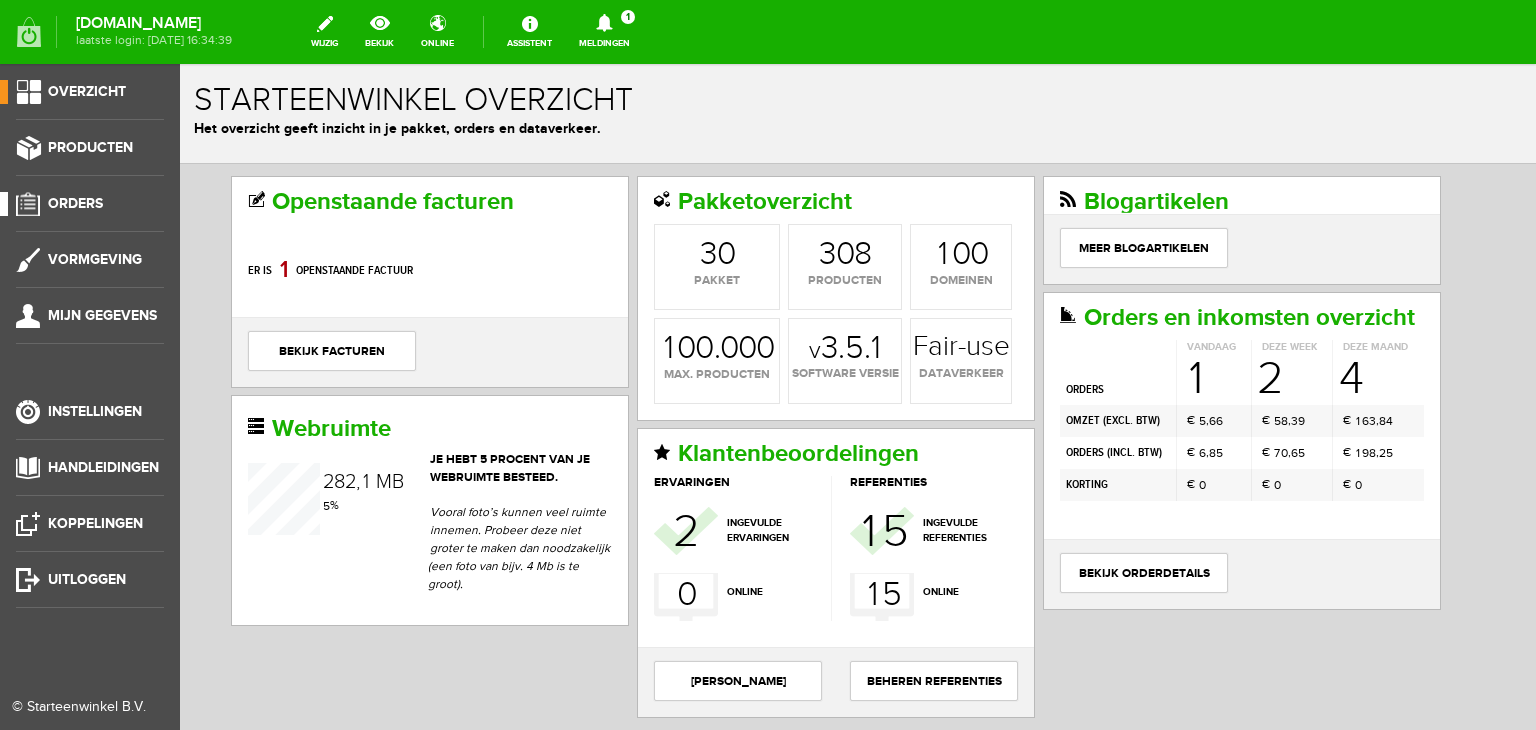 click on "Orders" at bounding box center (75, 203) 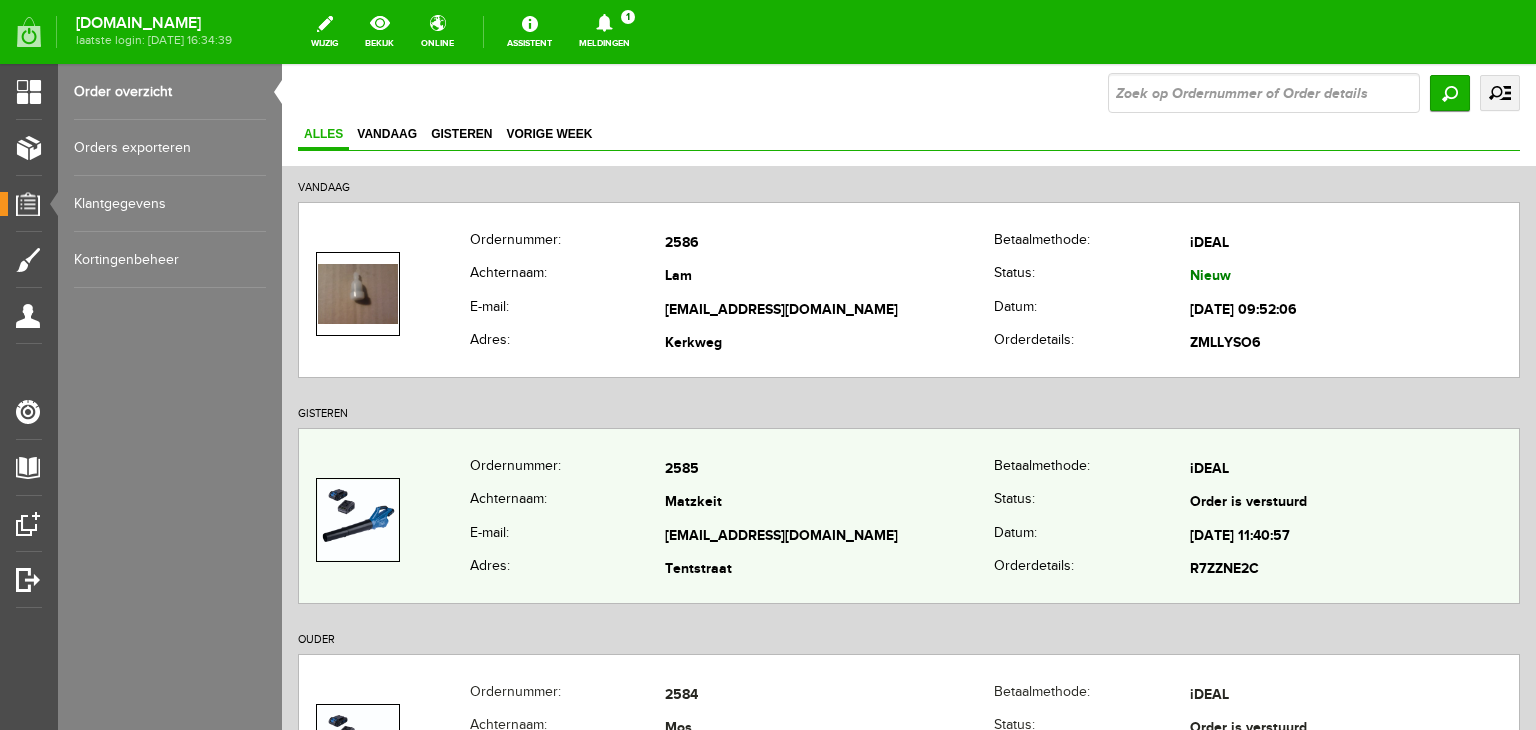 scroll, scrollTop: 100, scrollLeft: 0, axis: vertical 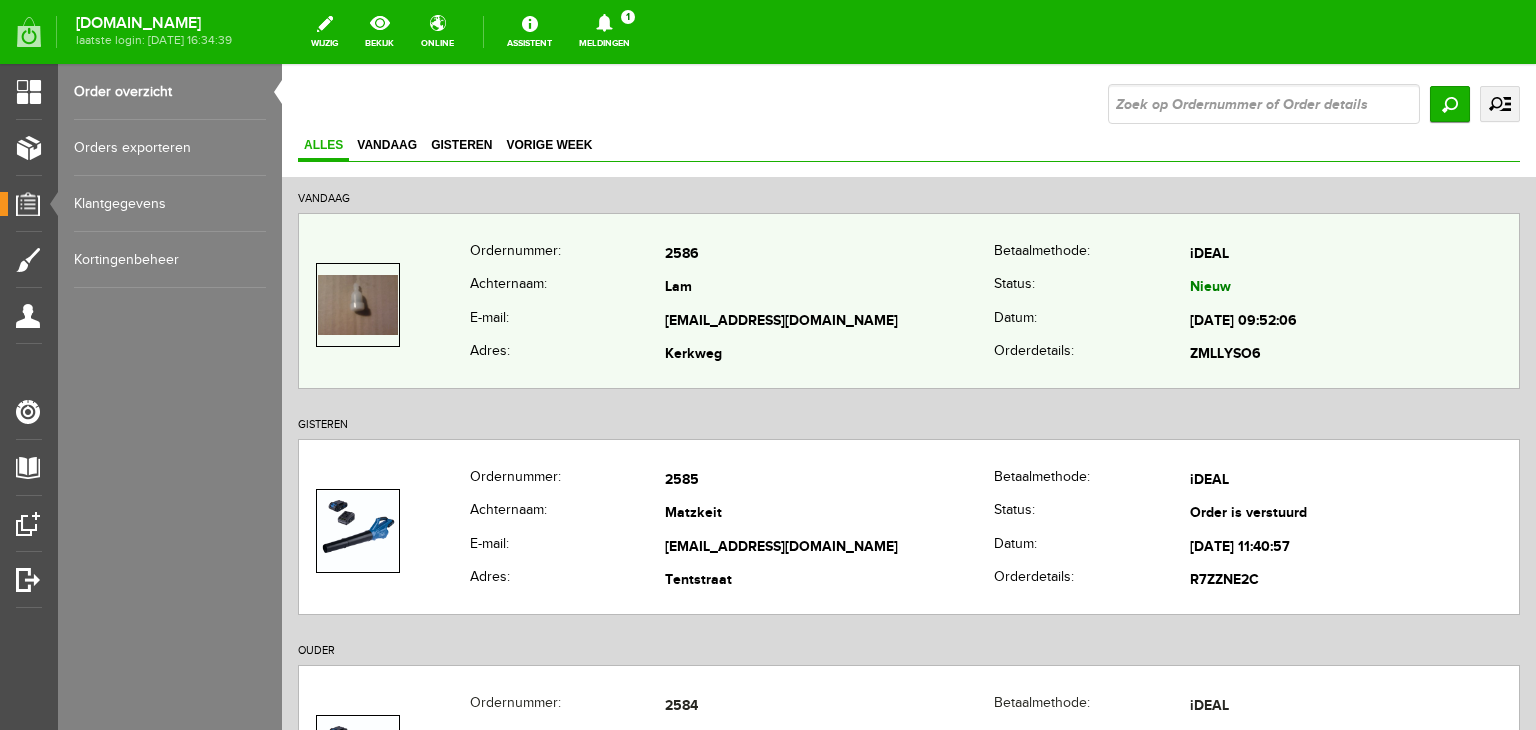click at bounding box center [358, 305] 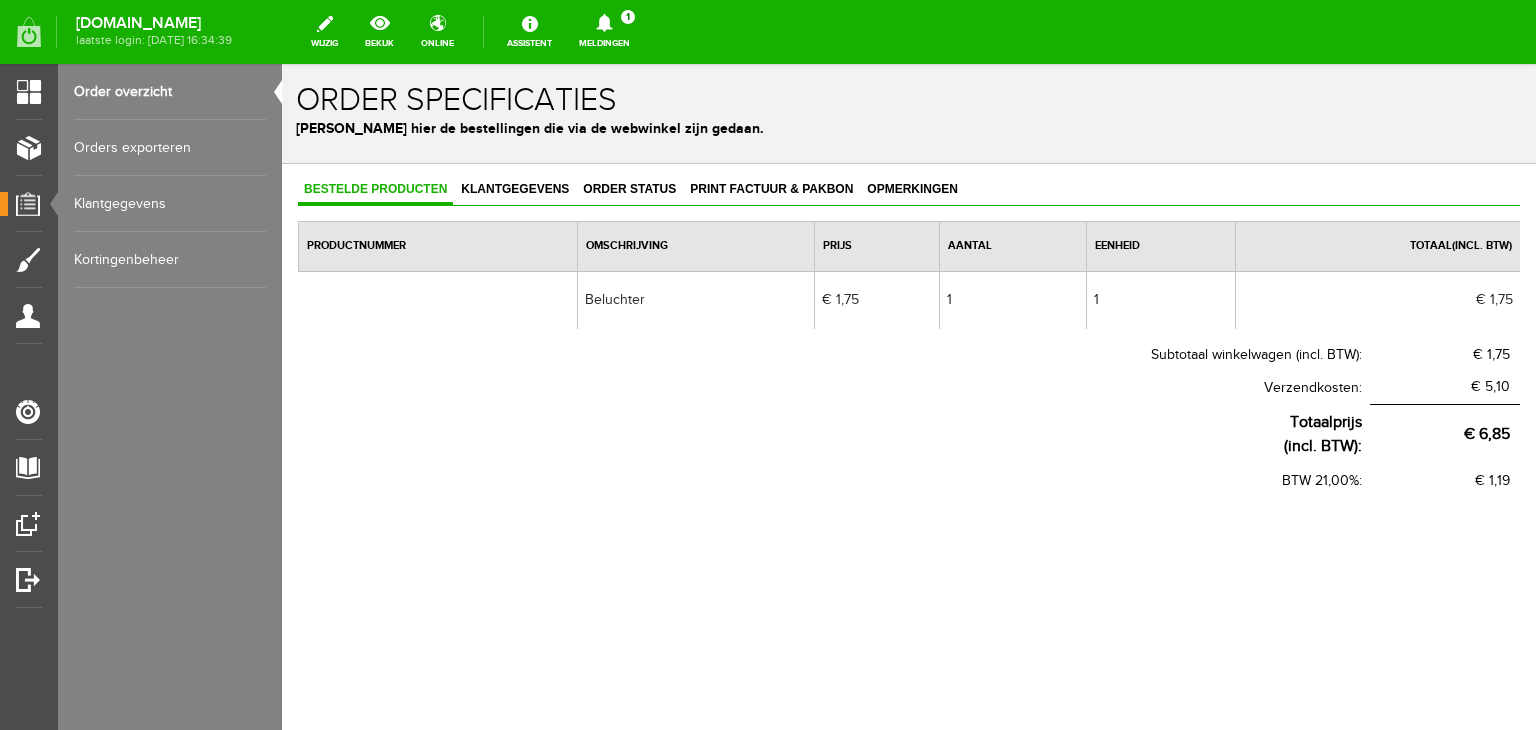 scroll, scrollTop: 0, scrollLeft: 0, axis: both 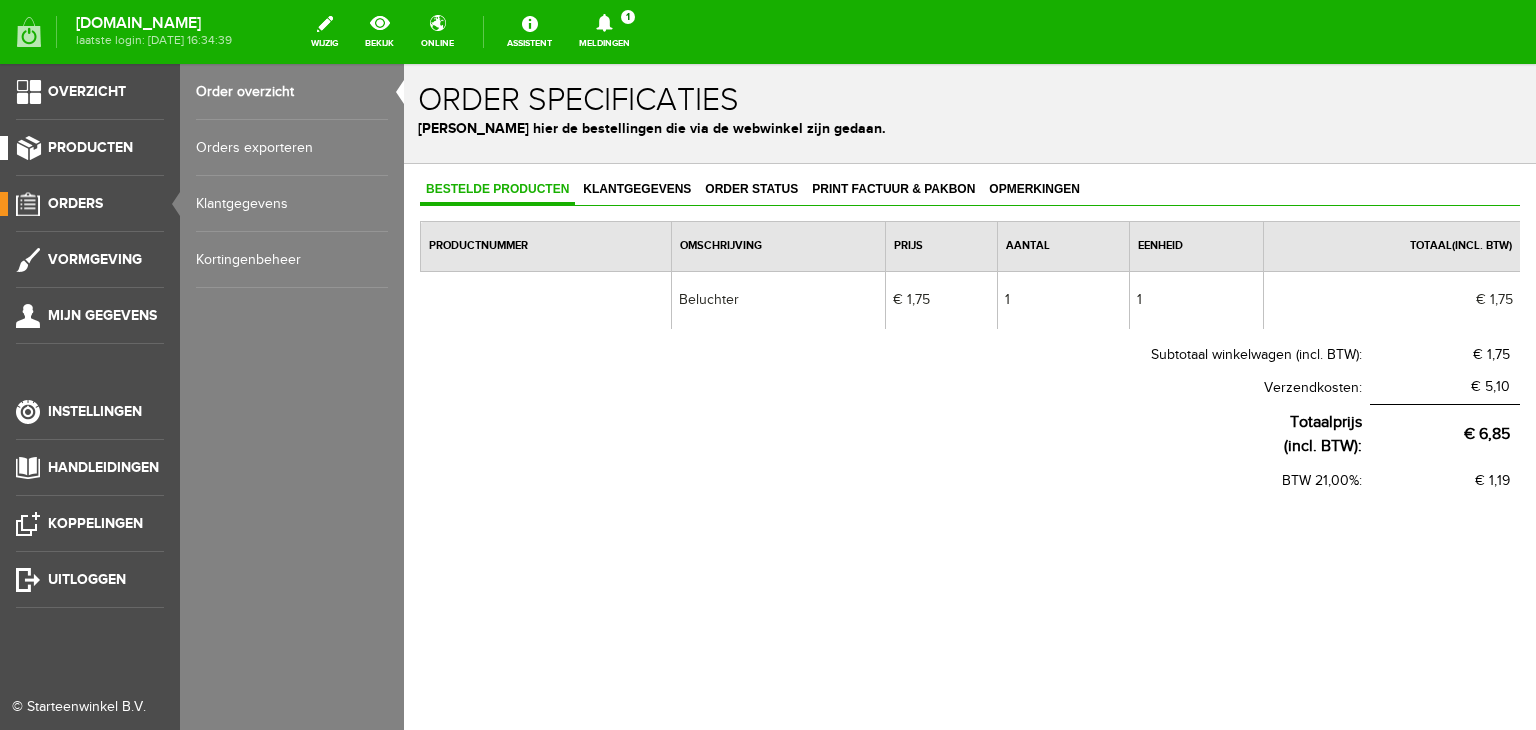 click on "Producten" at bounding box center [90, 147] 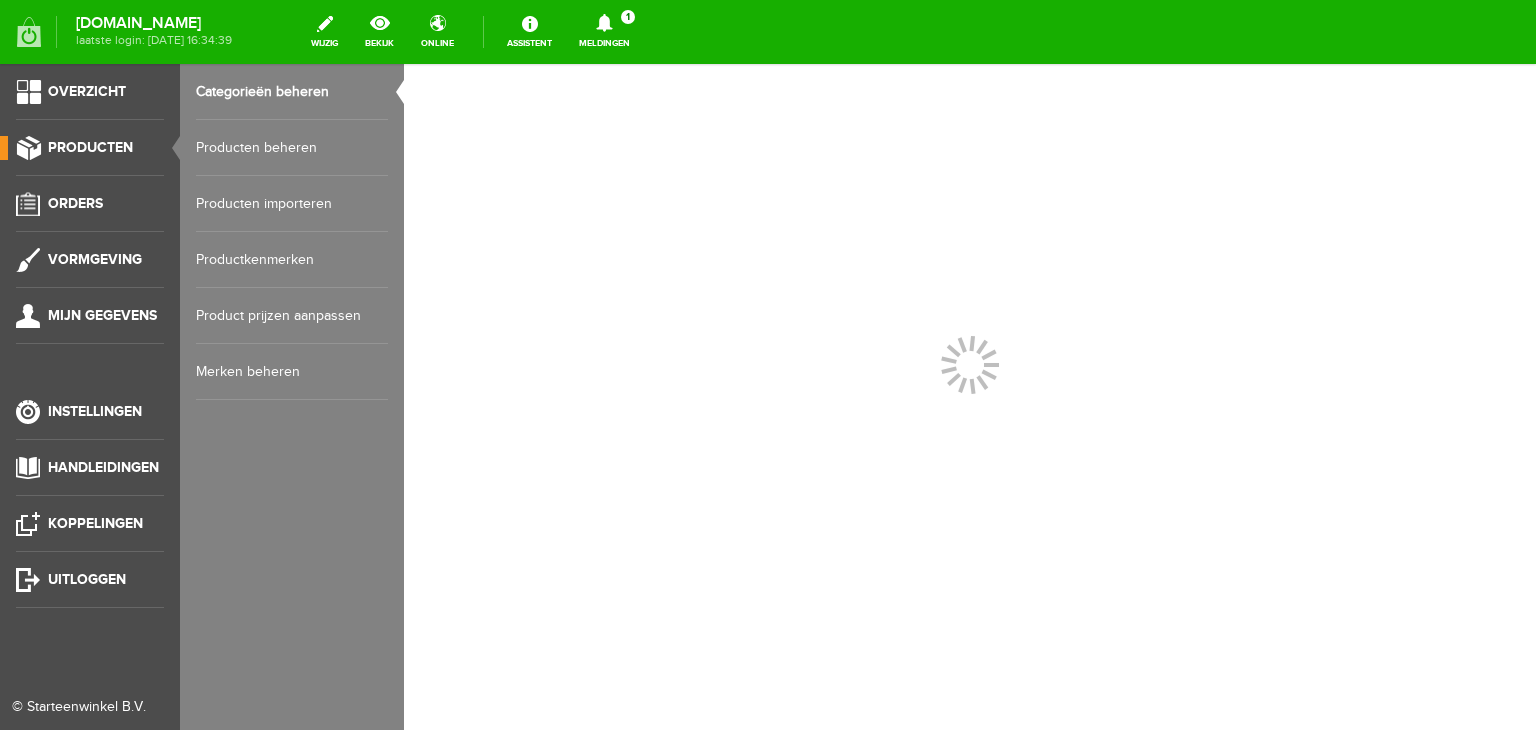 scroll, scrollTop: 0, scrollLeft: 0, axis: both 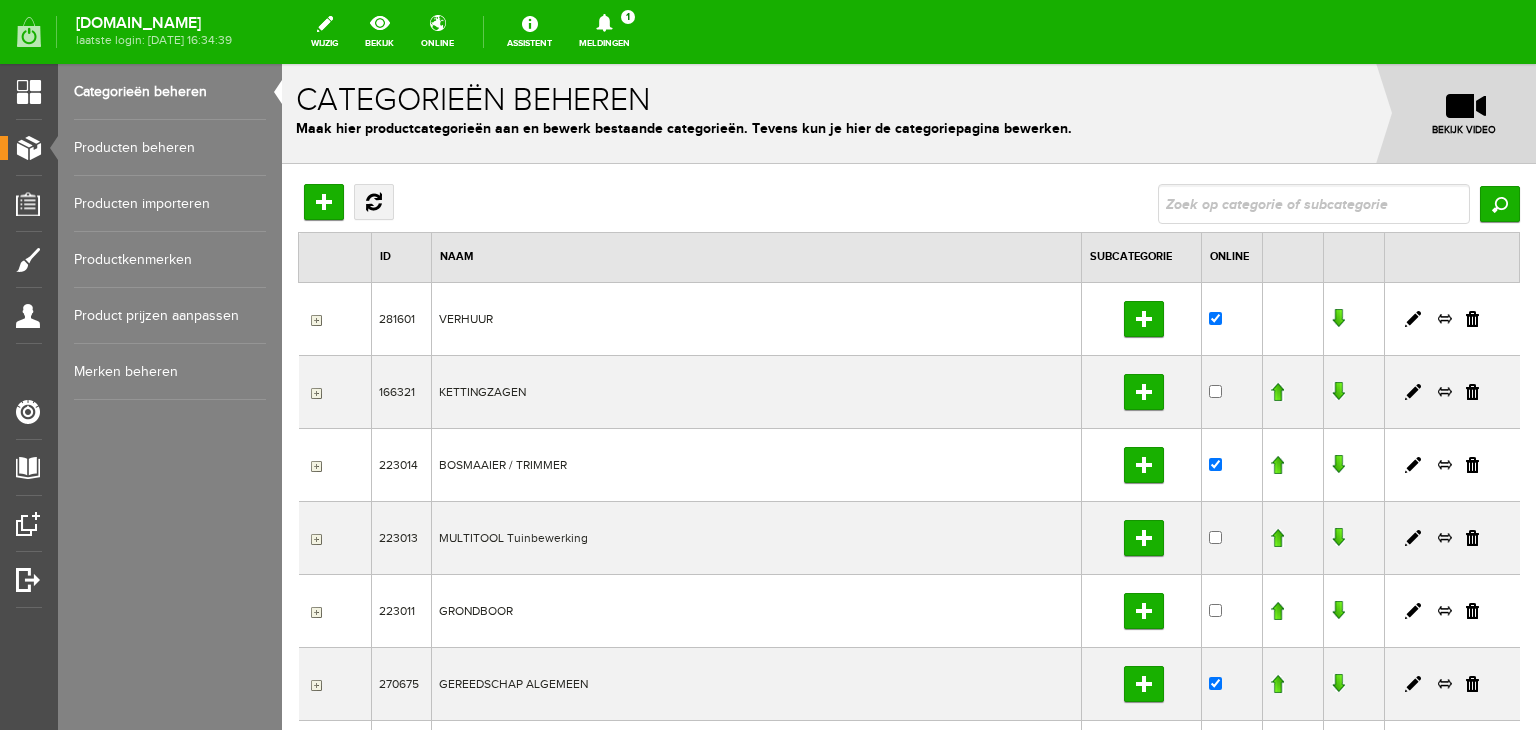 click on "Producten beheren" at bounding box center (170, 148) 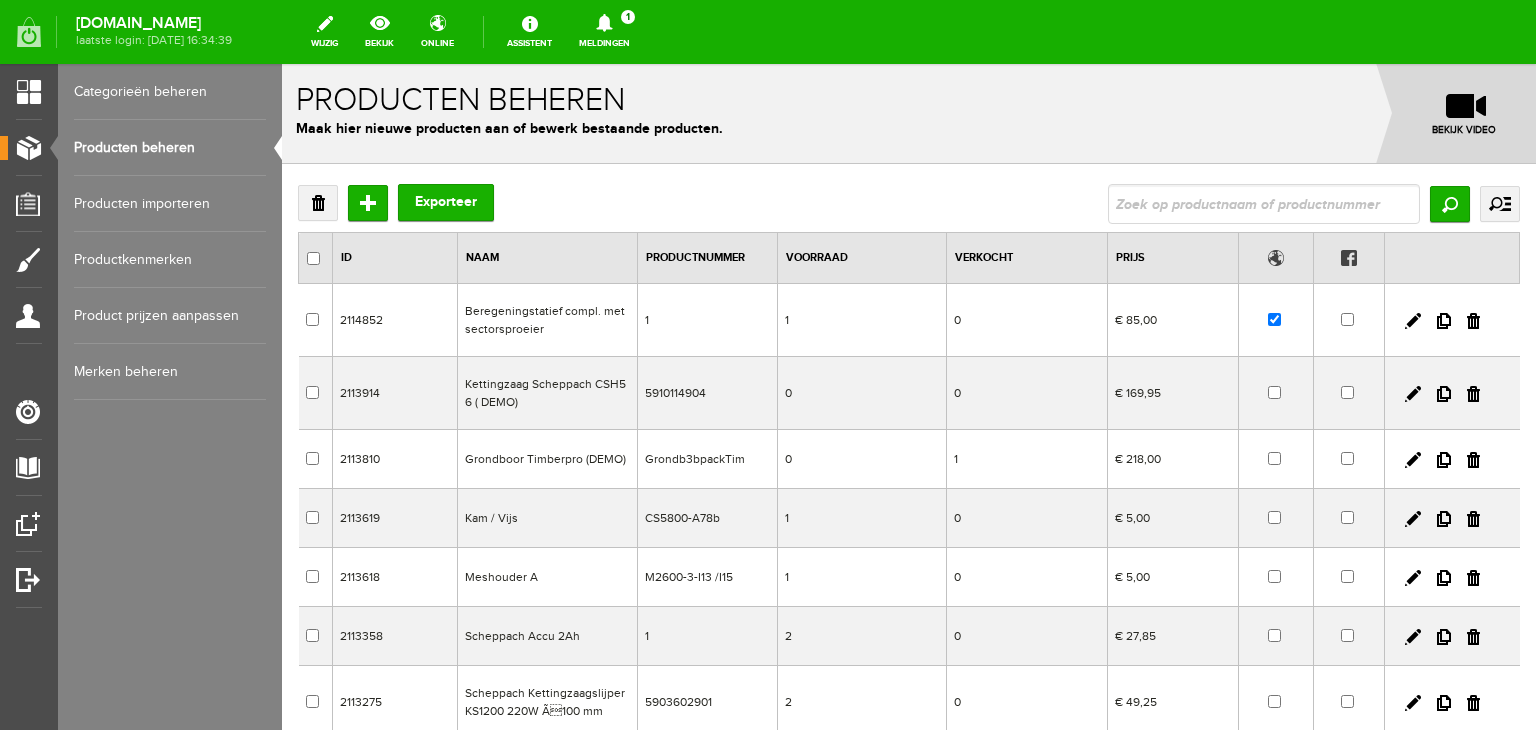 scroll, scrollTop: 0, scrollLeft: 0, axis: both 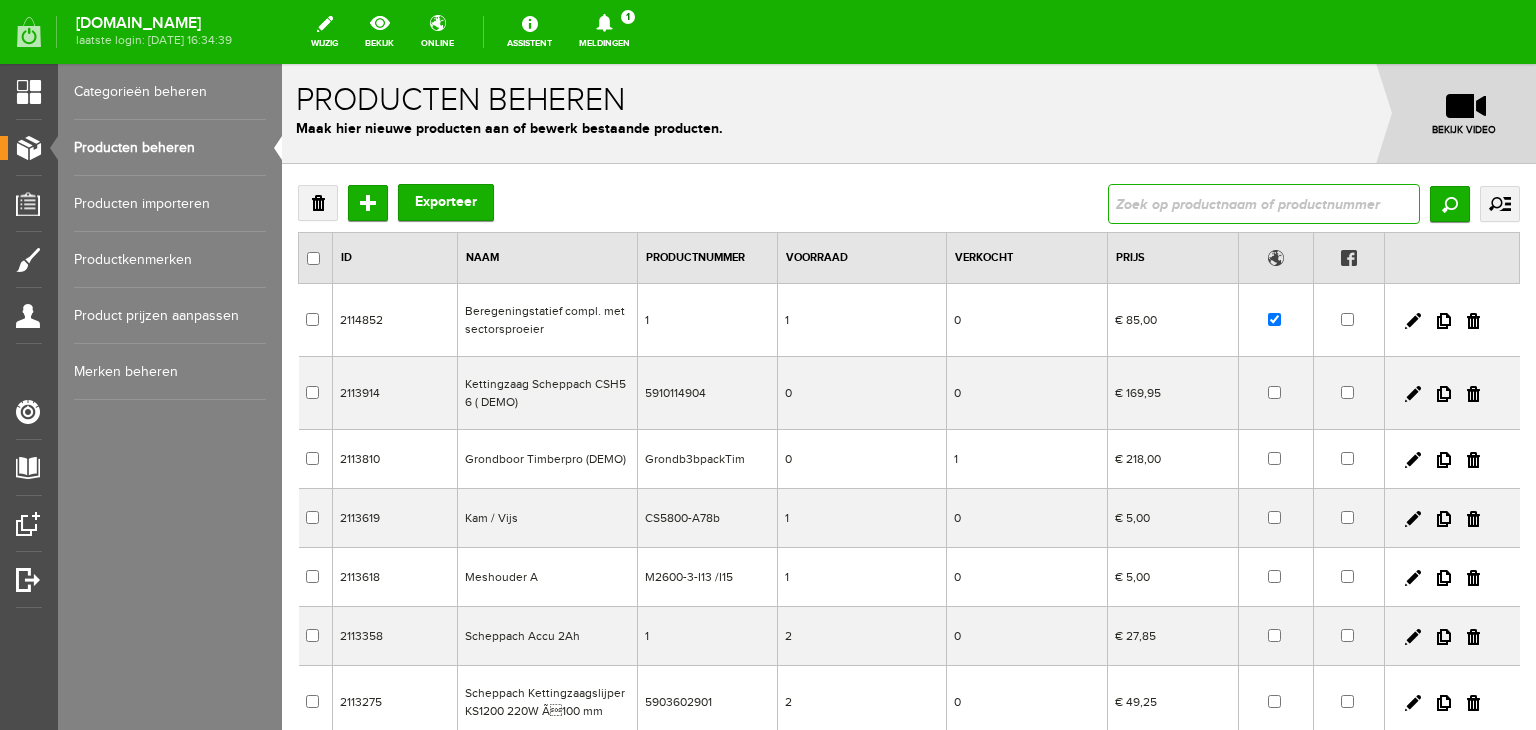click at bounding box center (1264, 204) 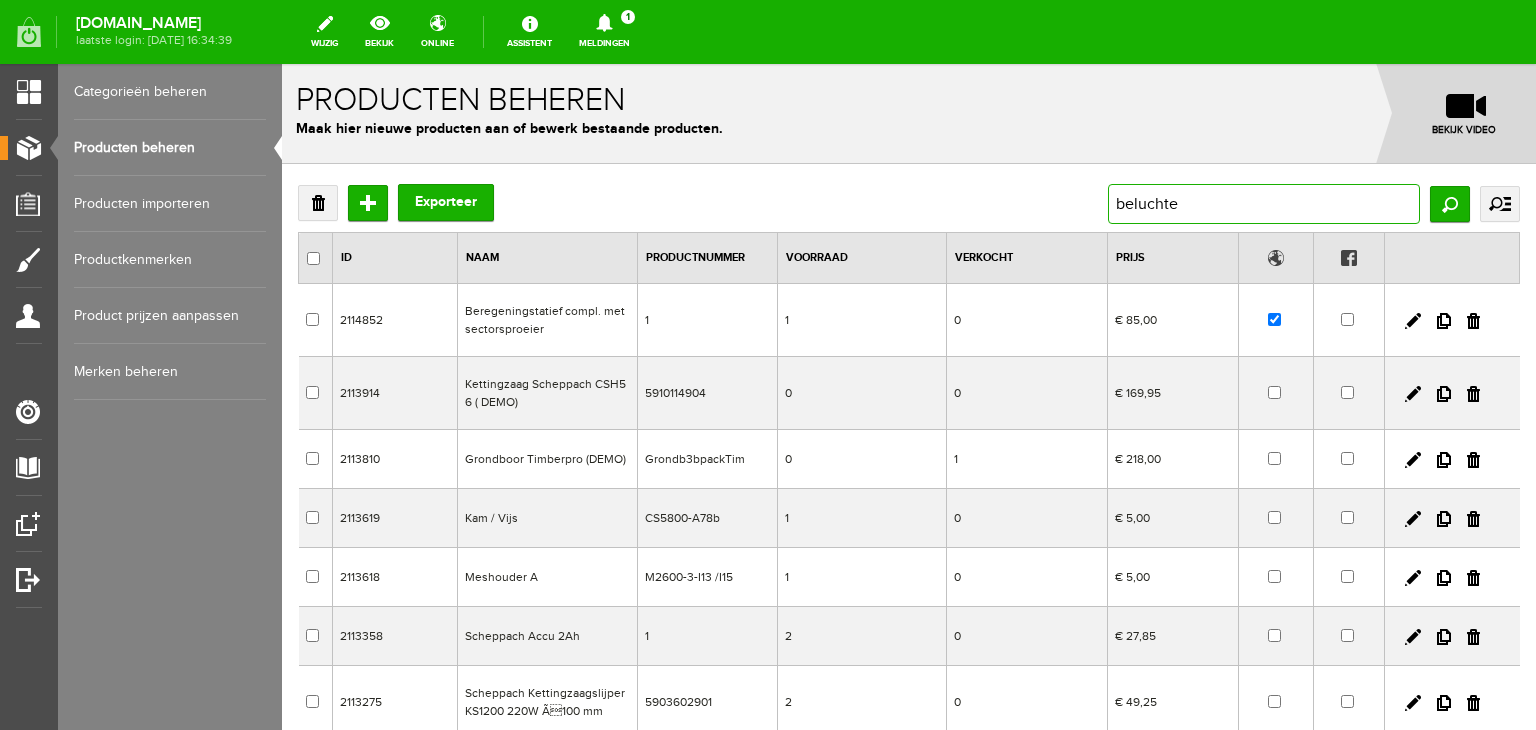 type on "beluchter" 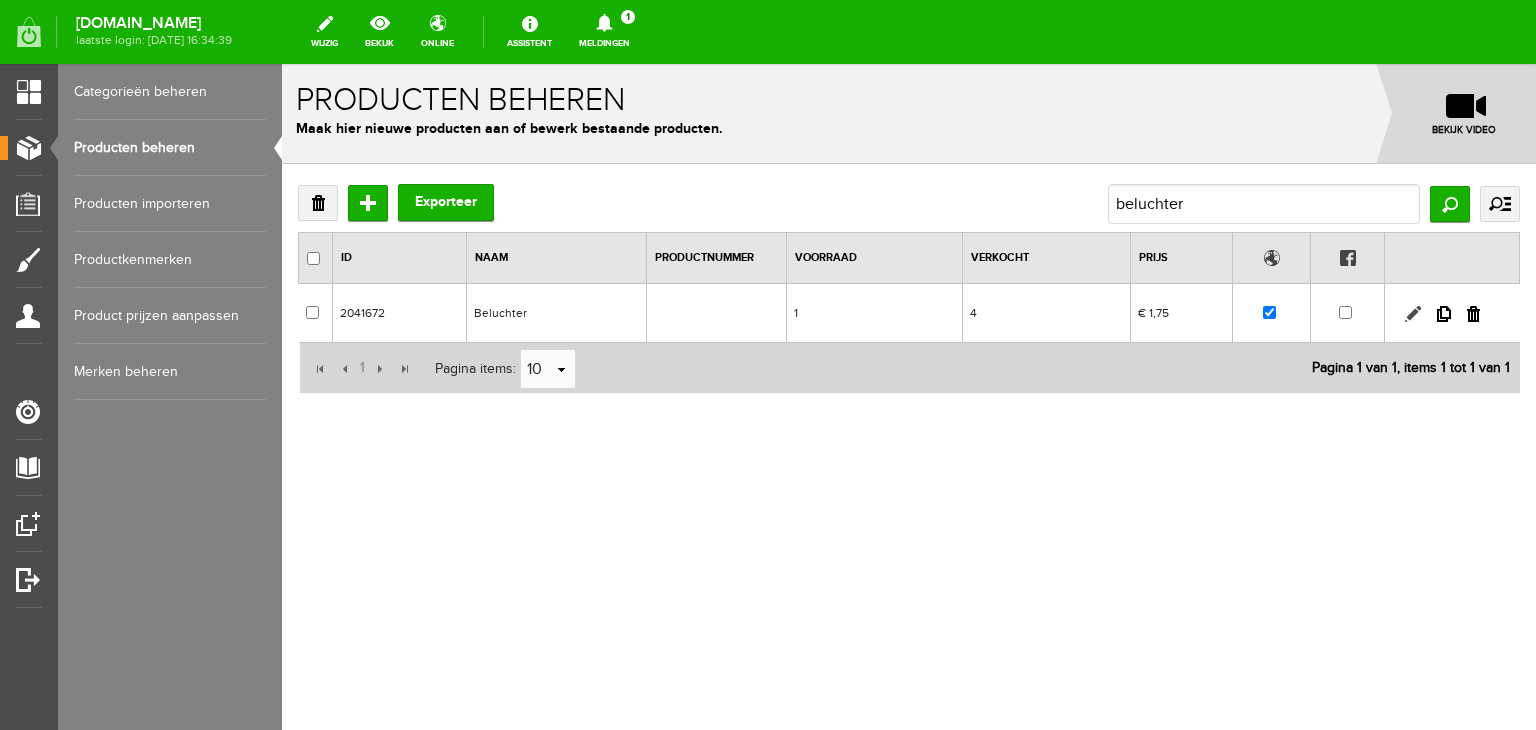 click at bounding box center (1413, 314) 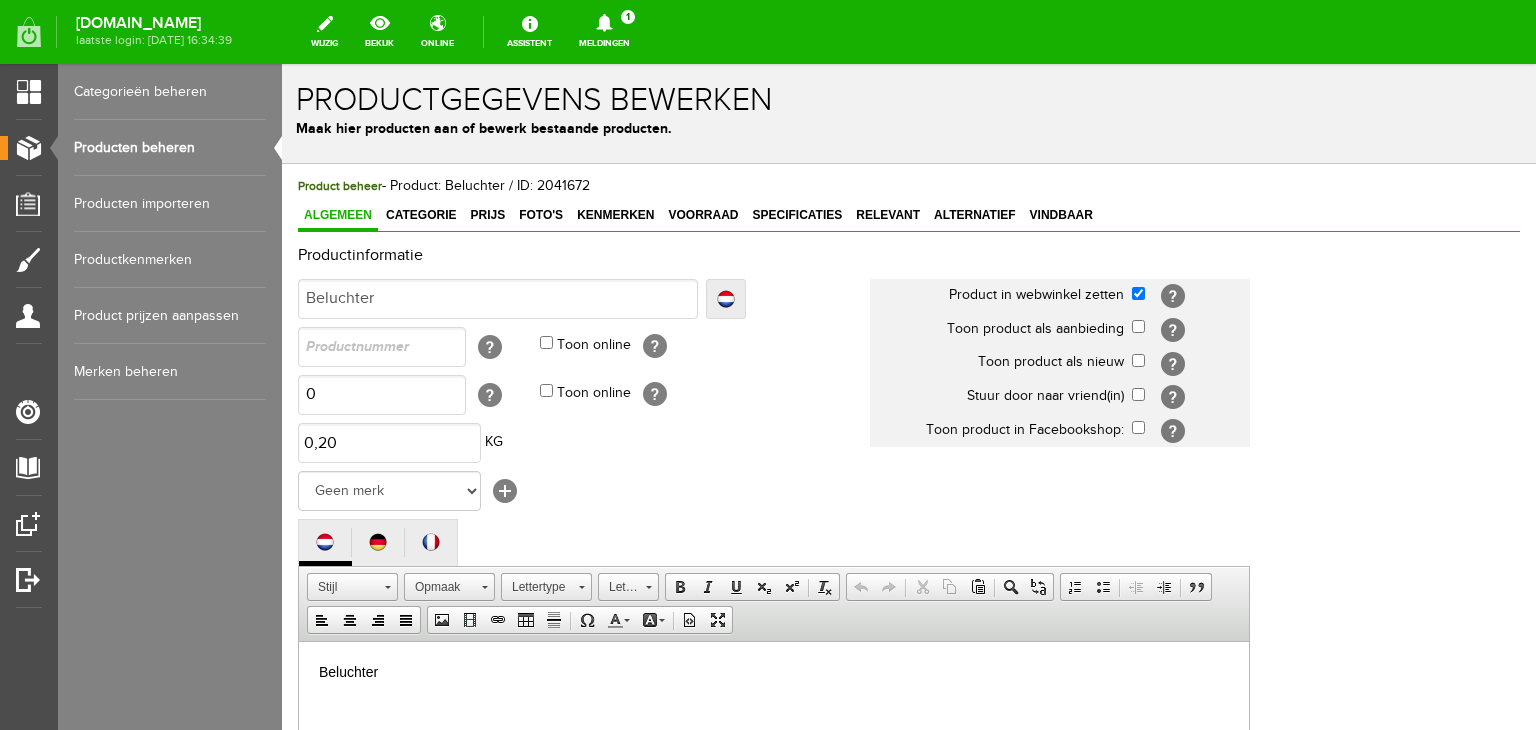 scroll, scrollTop: 0, scrollLeft: 0, axis: both 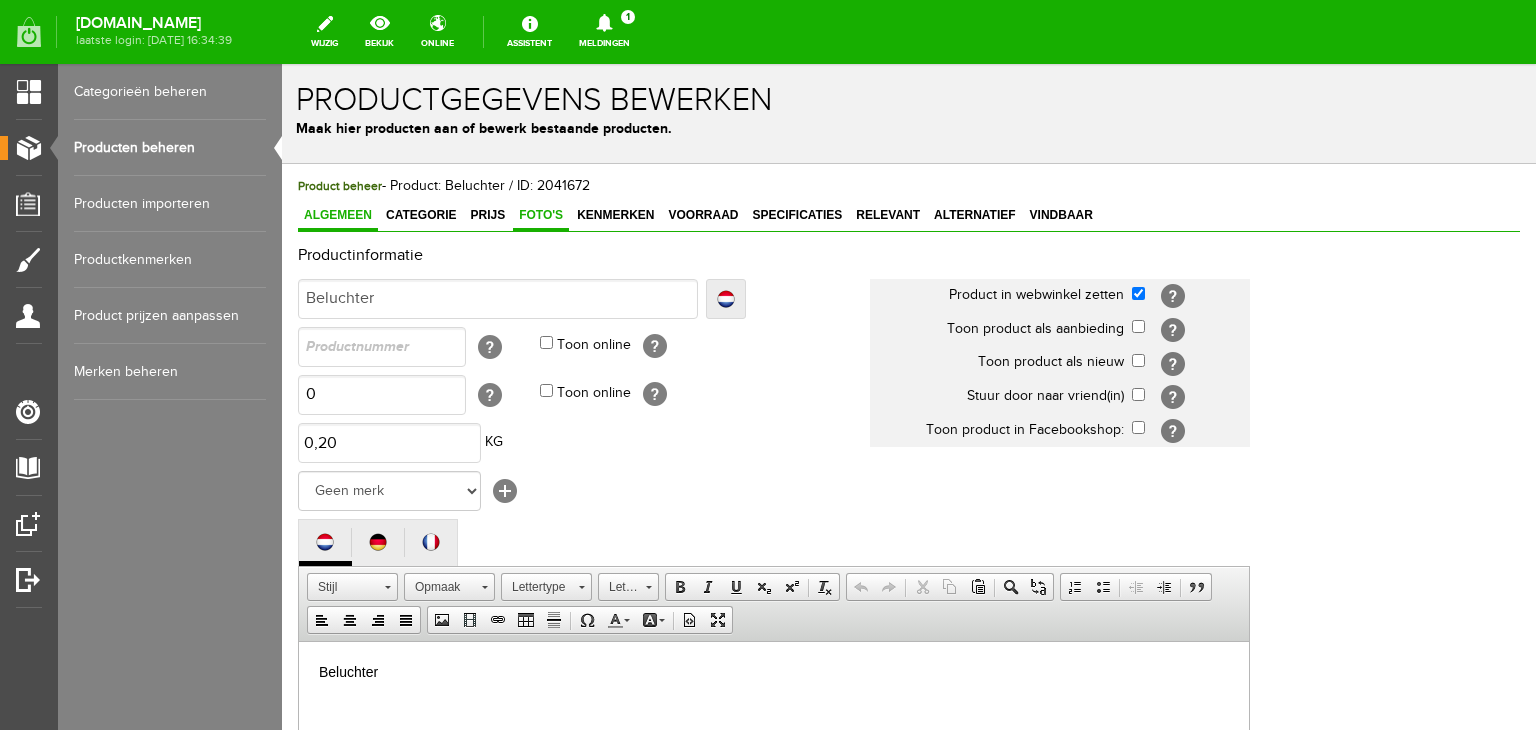 click on "Foto's" at bounding box center (541, 215) 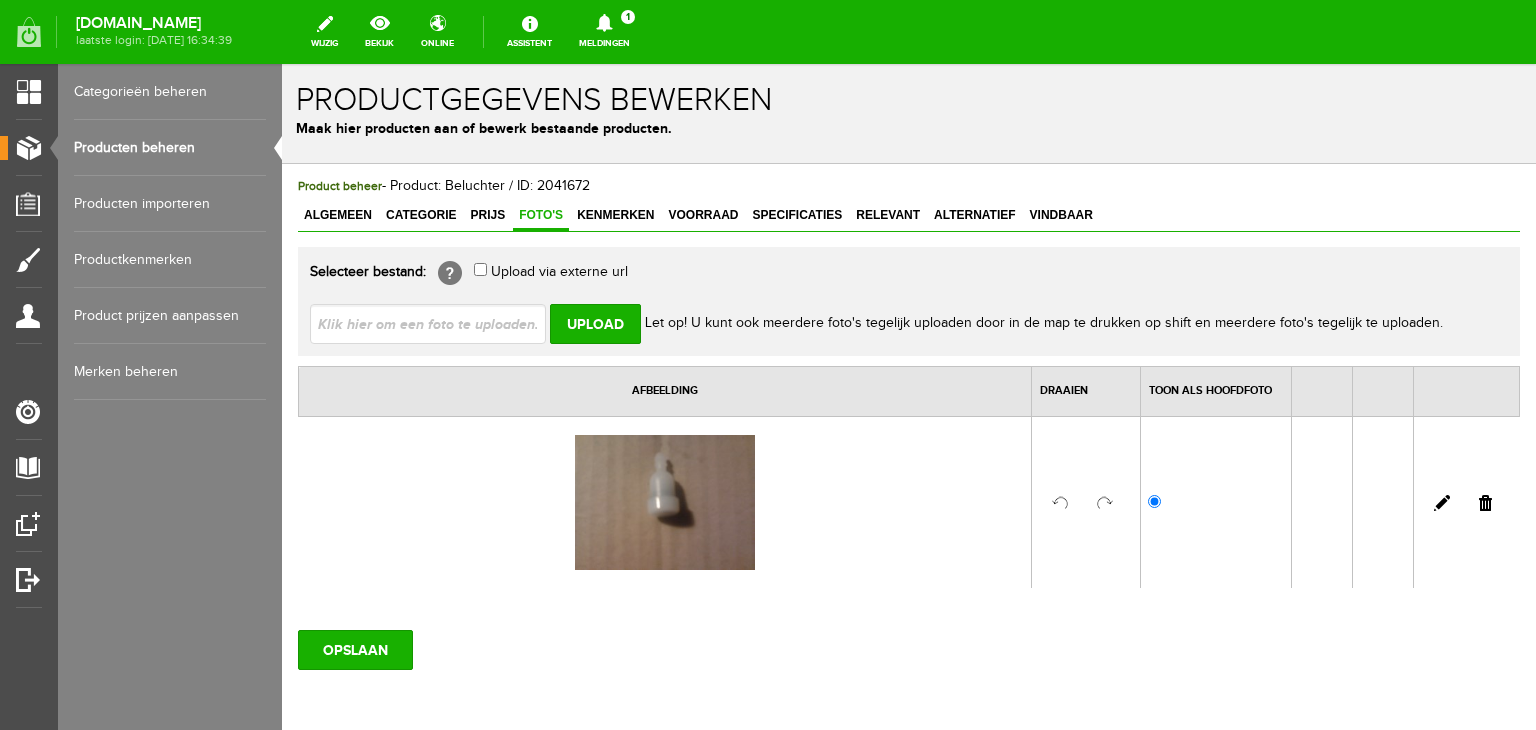 click on "Foto's" at bounding box center [541, 215] 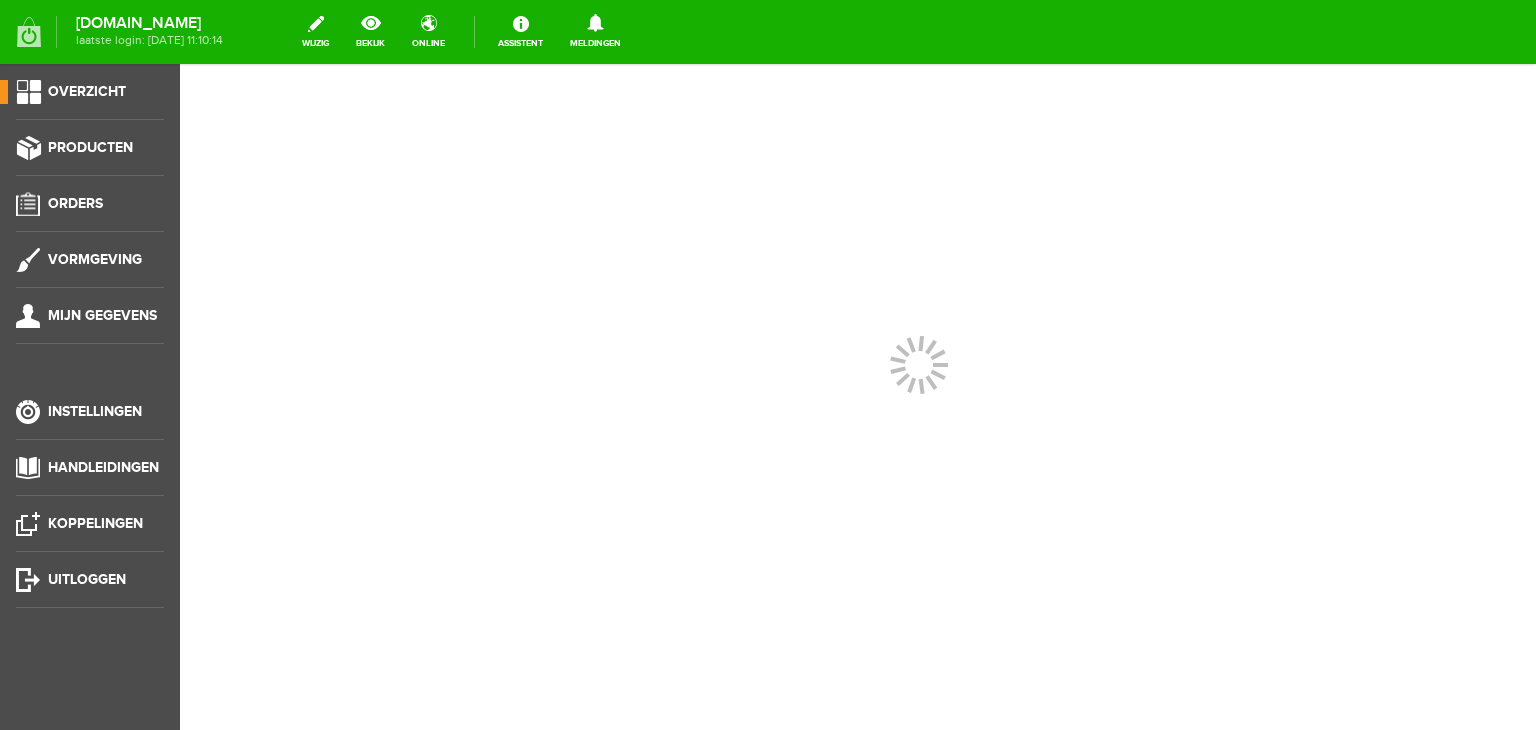 scroll, scrollTop: 0, scrollLeft: 0, axis: both 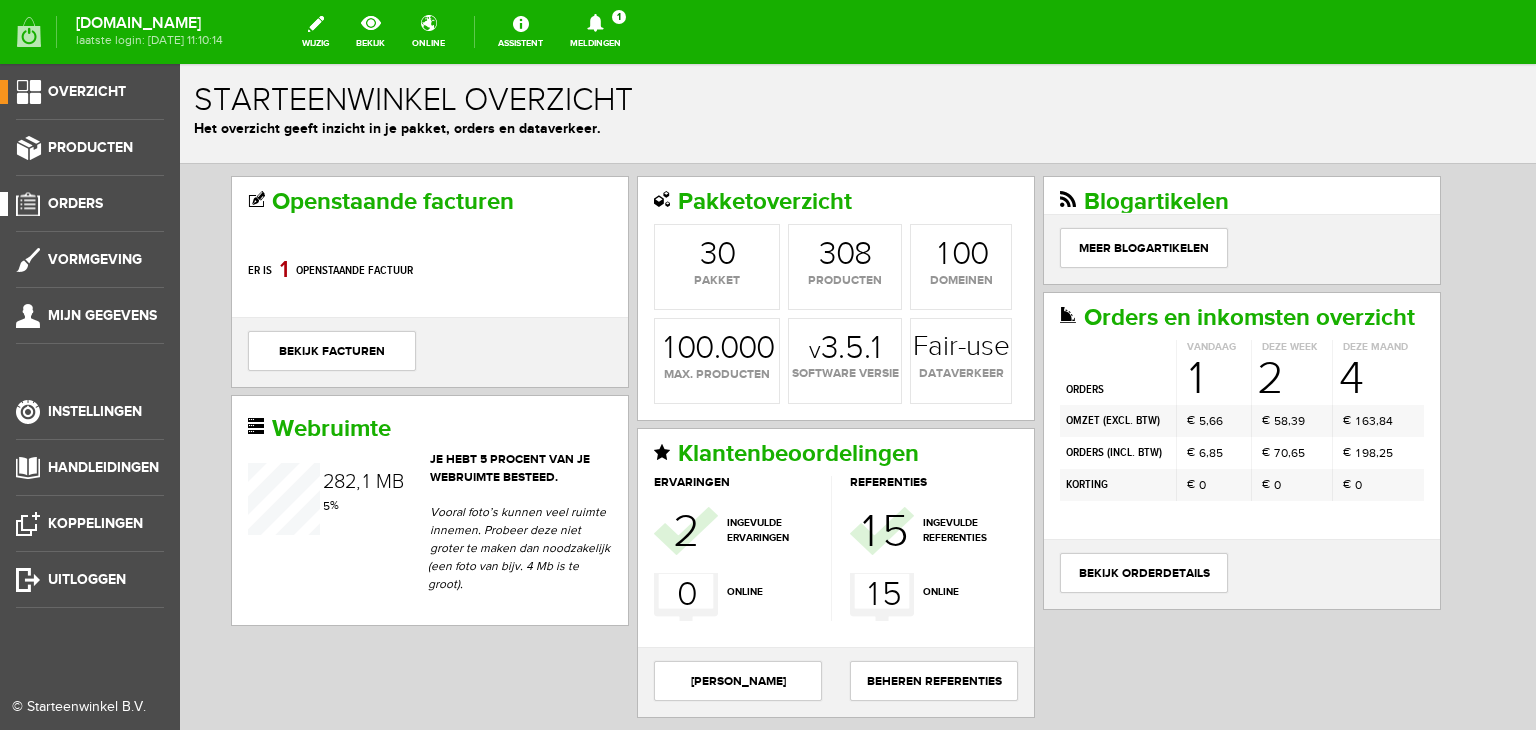 click on "Orders" at bounding box center (75, 203) 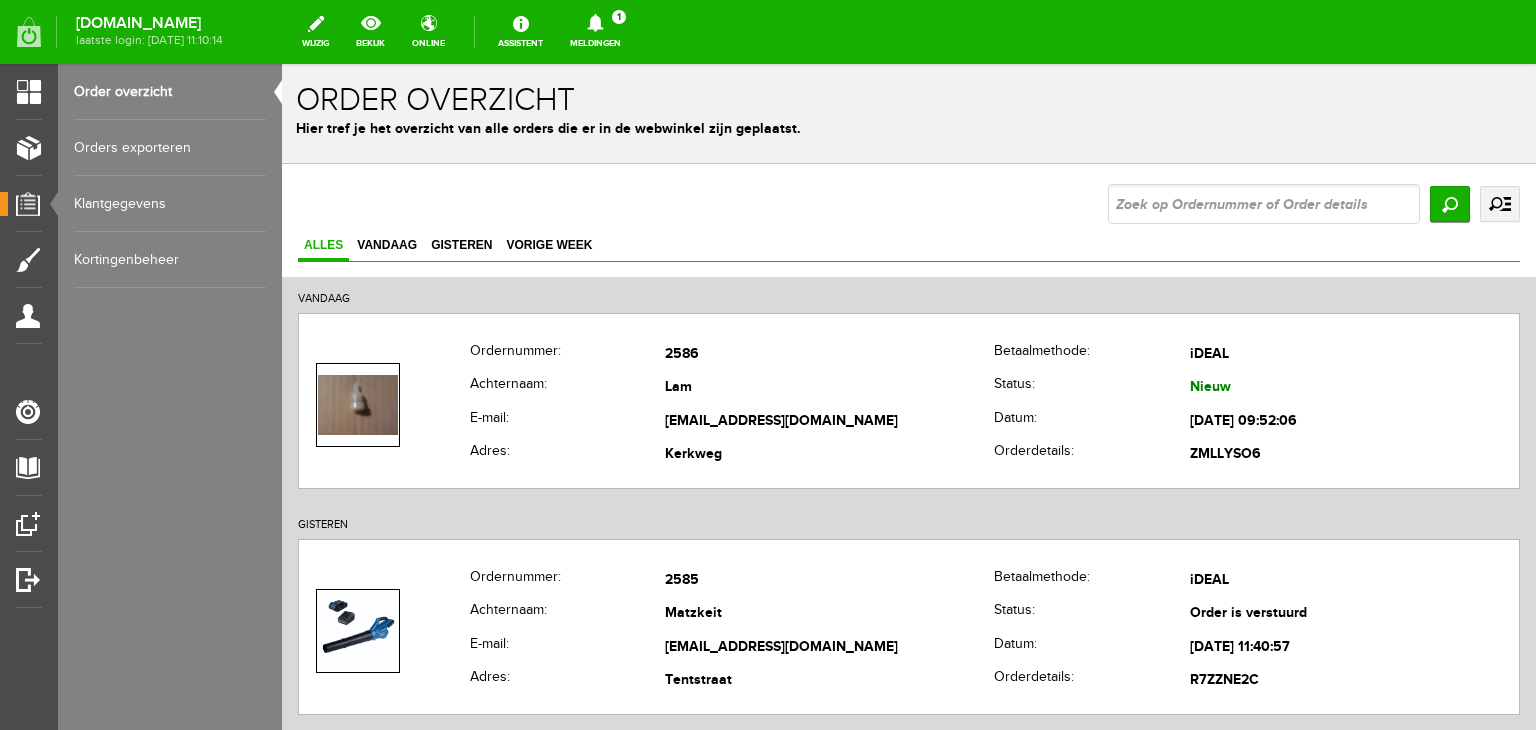 scroll, scrollTop: 0, scrollLeft: 0, axis: both 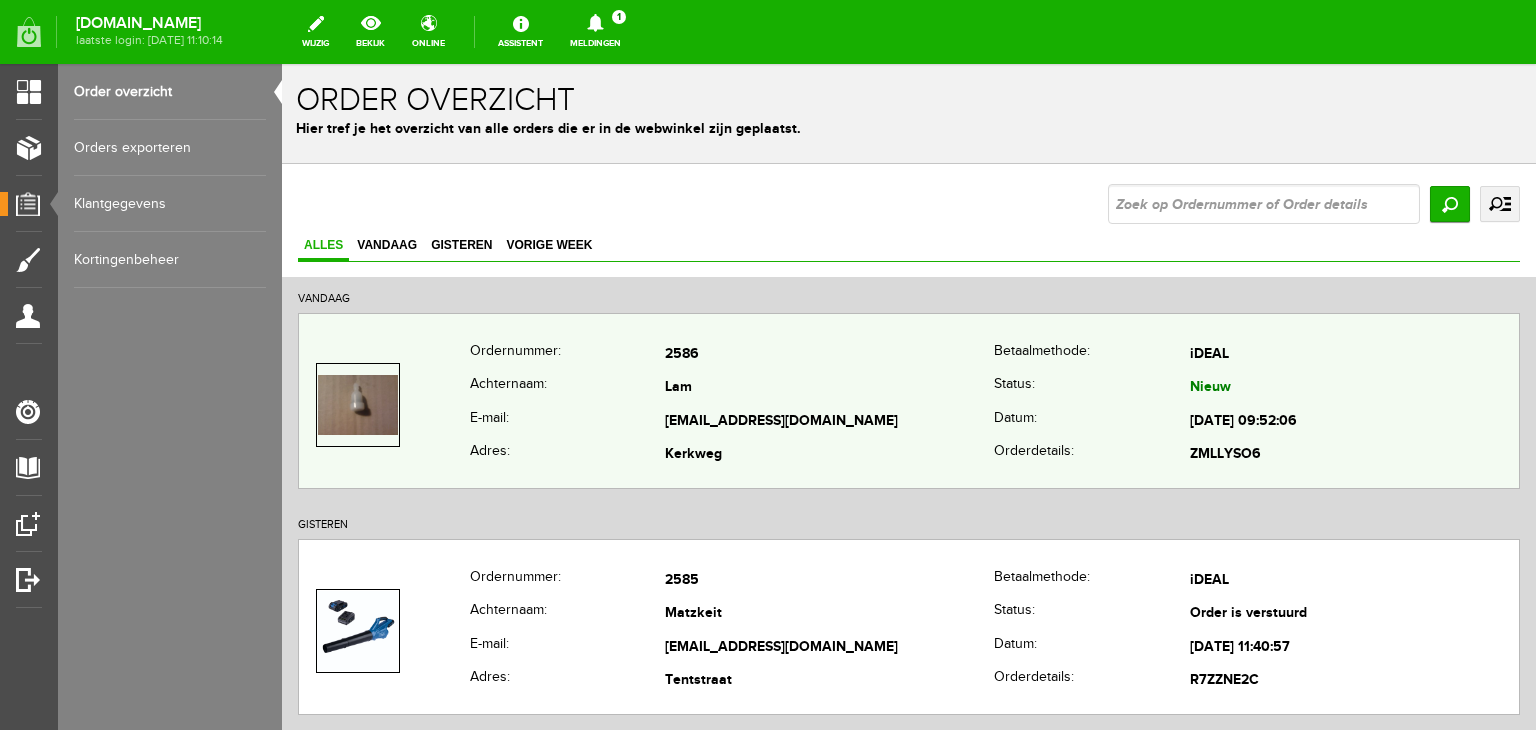 click at bounding box center (358, 405) 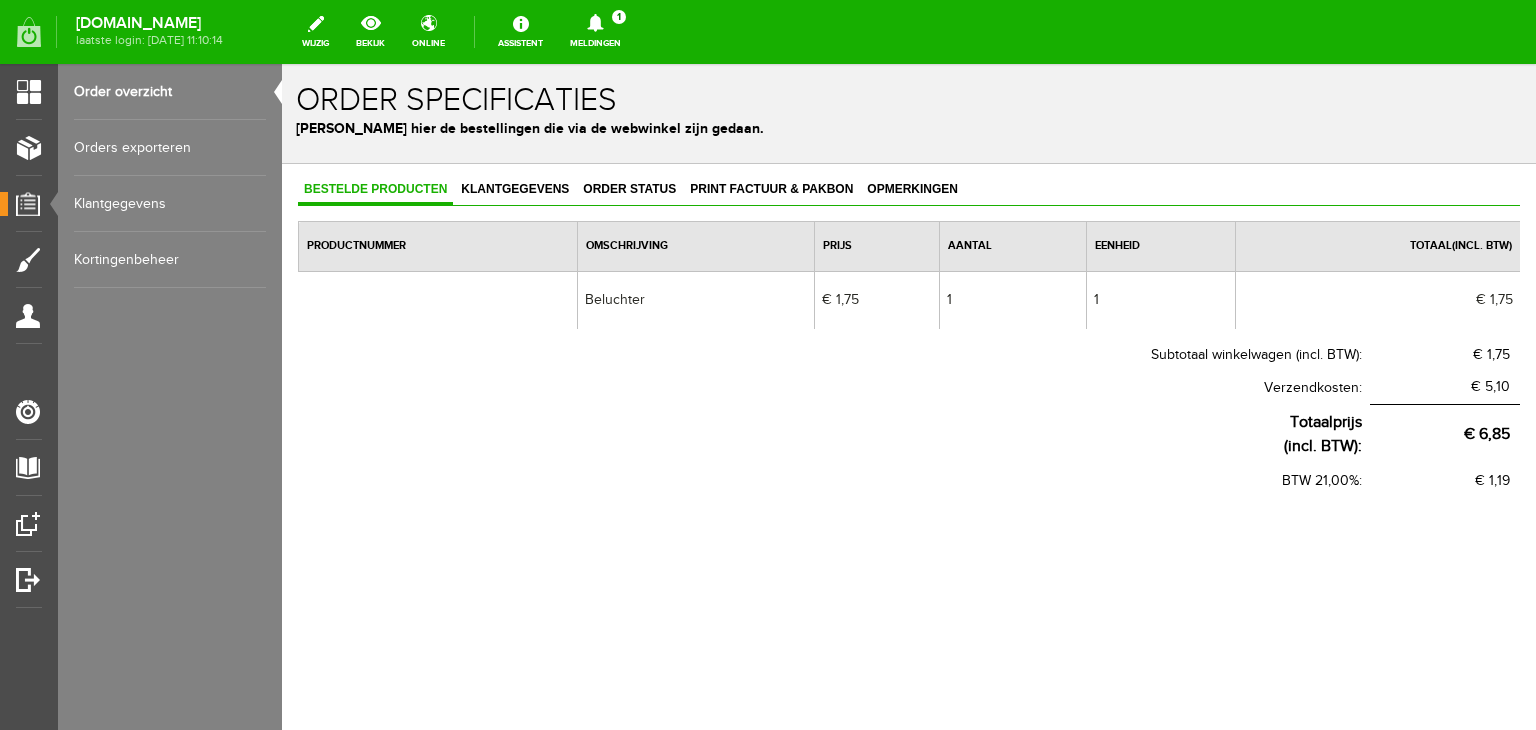 scroll, scrollTop: 0, scrollLeft: 0, axis: both 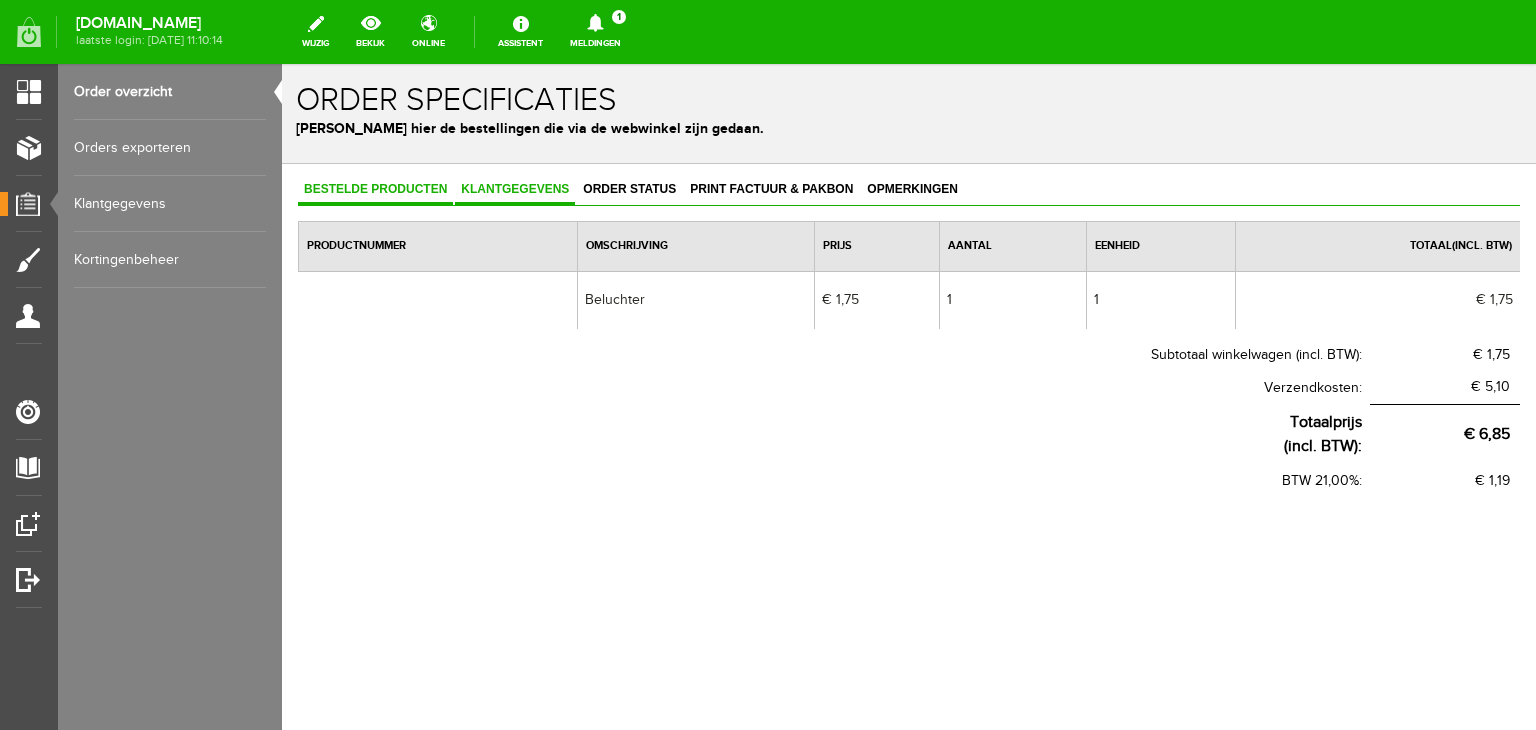 click on "Klantgegevens" at bounding box center [515, 189] 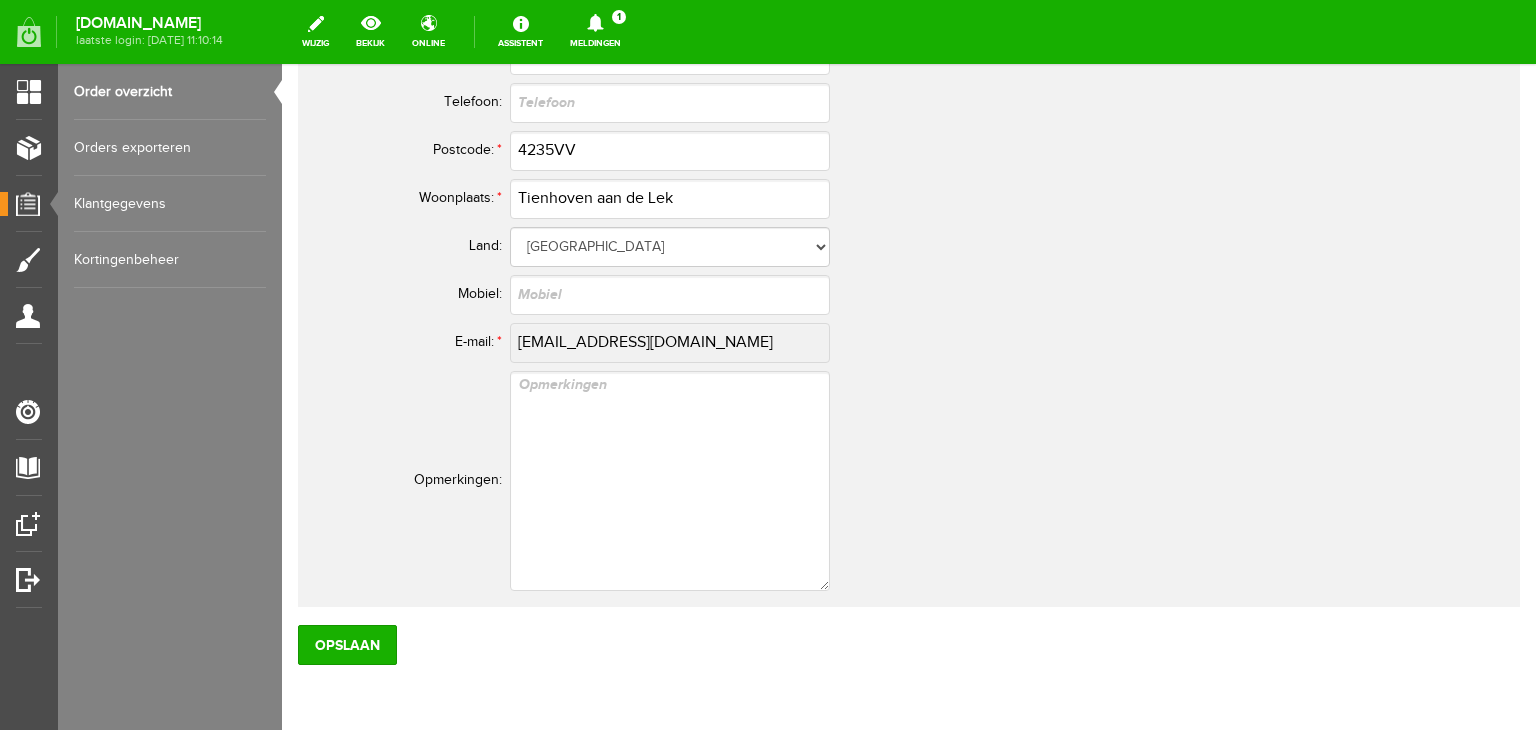 scroll, scrollTop: 1200, scrollLeft: 0, axis: vertical 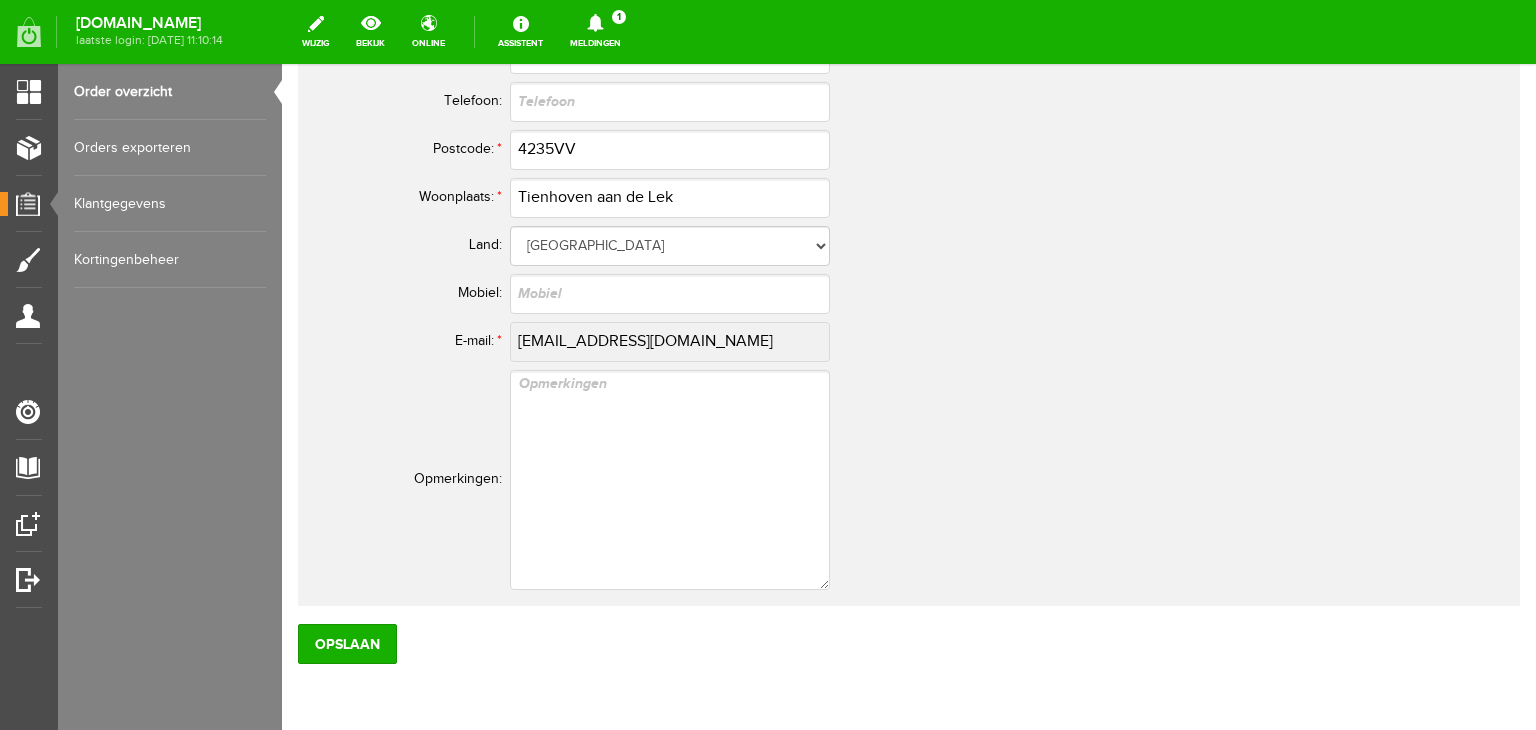 click on "Bedrijfsnaam: Aart het Lam assurantien
Voornaam: Aart
Tussenvoegsel: het
Achternaam: Lam
Adres: * Kerkweg
Huisnummer: * 18
Telefoon:
Postcode: * 4235VV
Woonplaats: * Tienhoven aan de Lek
Land:
Nederland
Afghanistan
Åland
Albanië
Algerije
Amerikaanse kleine afgelegen eilanden
Amerikaanse Maagdeneilanden
Amerikaans-Samoa
Andorra
Angola
Anguilla
Antarctica
Antigua en Barbuda
Argentinië
Armenië
Aruba
Australië
Azerbeidzjan
Bahama's
Bahrein
Bangladesh
Barbados
Belarus
België
Belize
Benin
Bermuda
Bhutan
Bolivia
Bosnië en Herzegovina
Botswana
Bouveteiland
Brunei" at bounding box center (790, 192) 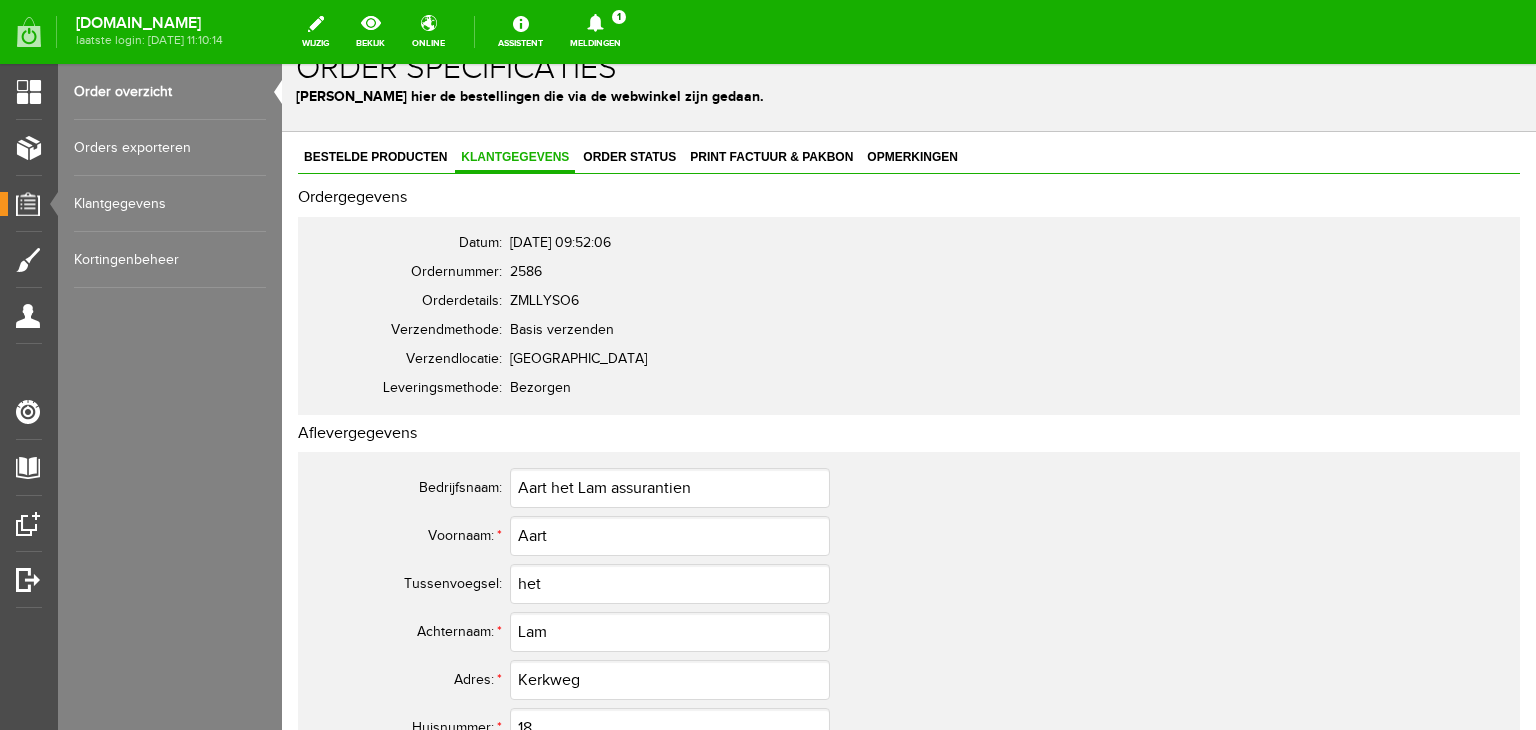 scroll, scrollTop: 0, scrollLeft: 0, axis: both 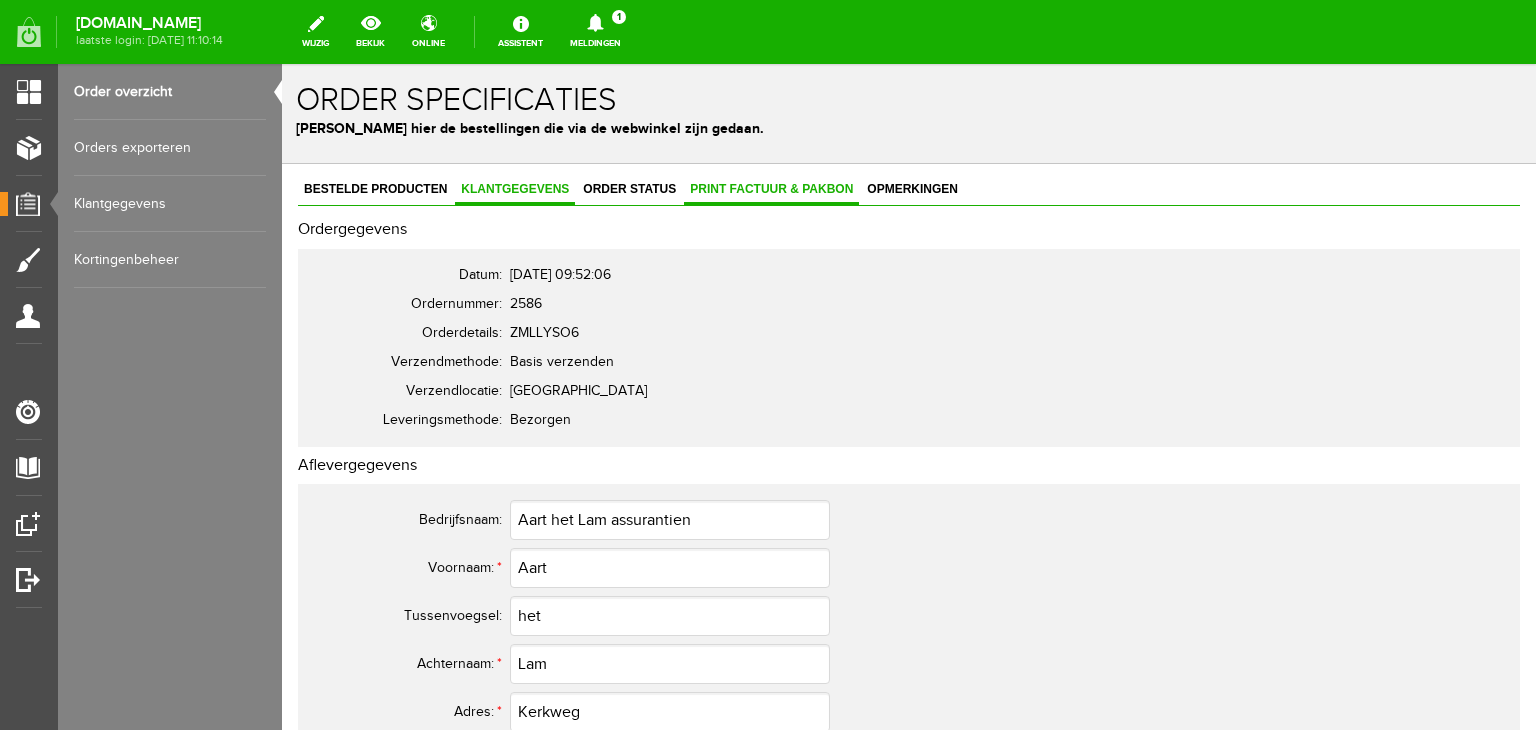 click on "Print factuur & pakbon" at bounding box center [771, 189] 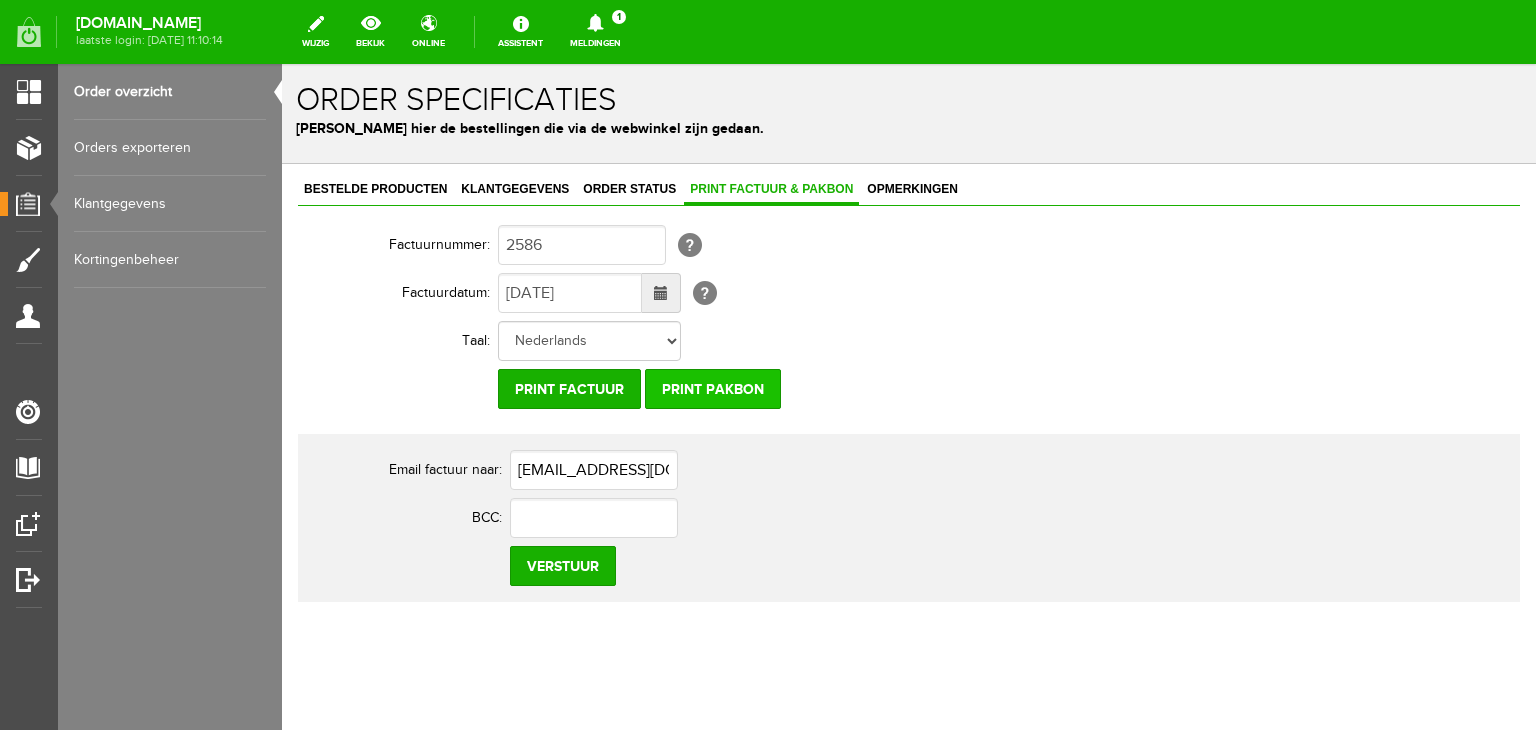 click on "Print pakbon" at bounding box center (713, 389) 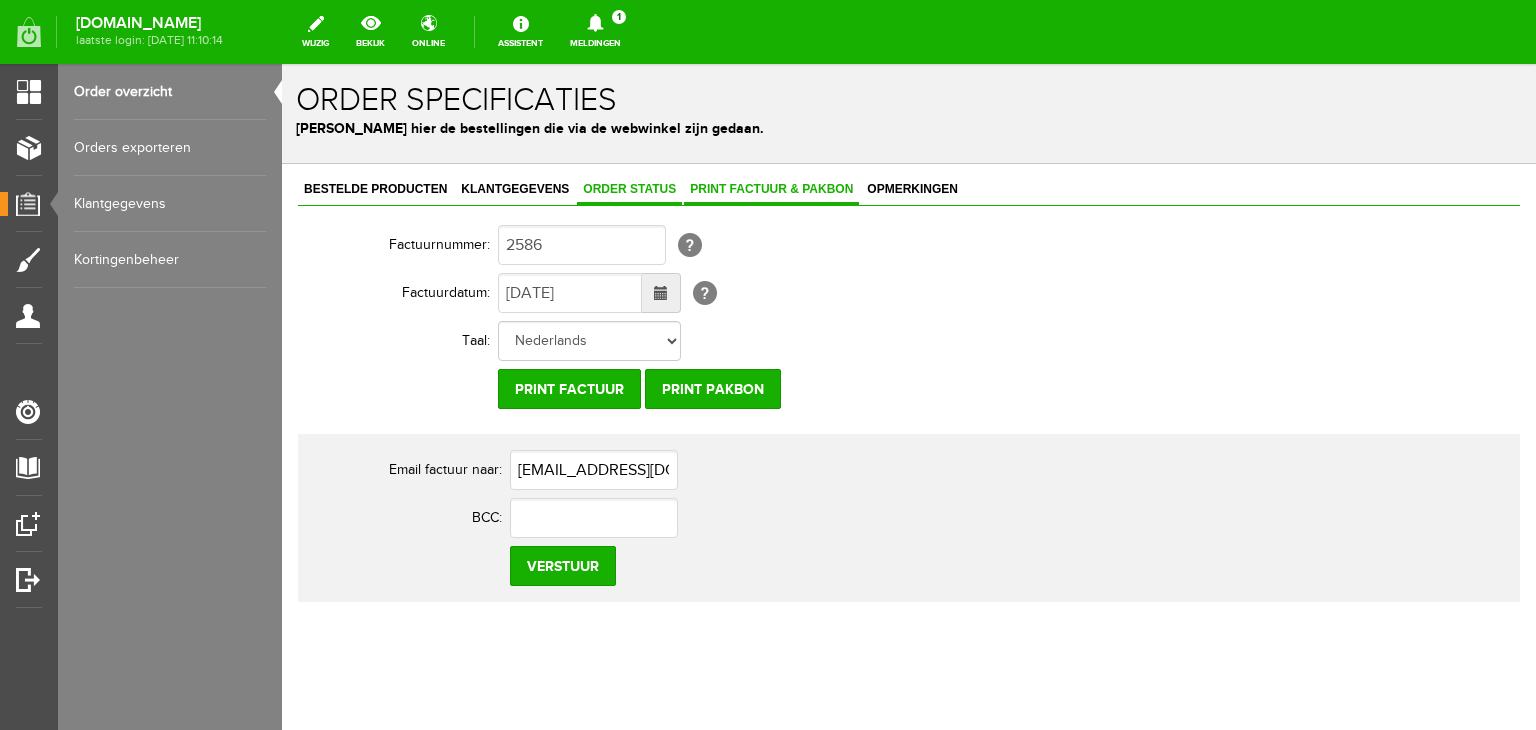 click on "Order status" at bounding box center (629, 189) 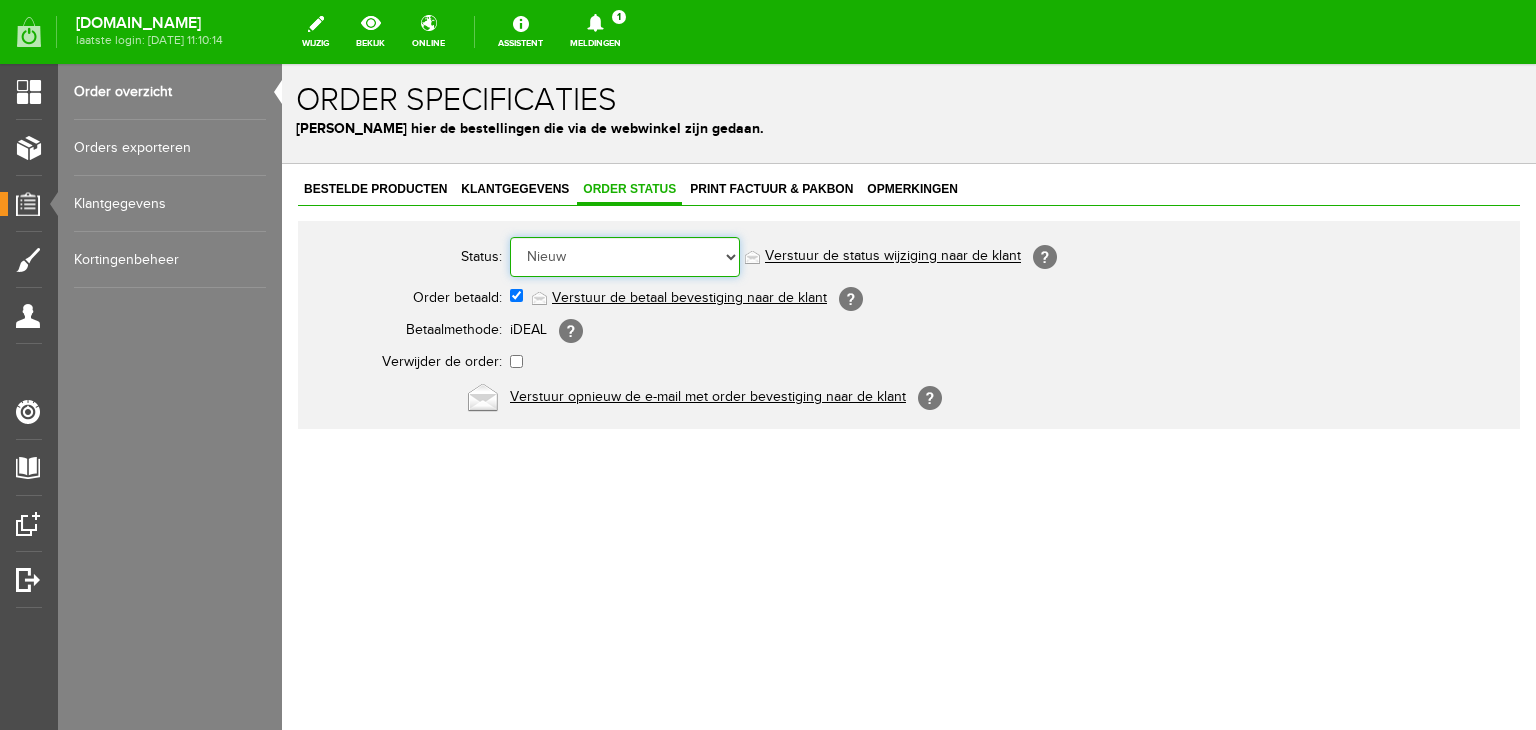 click on "Order niet afgerond
Nieuw
Order in behandeling
Wacht op leverancier
Wacht op betaling
Order is verstuurd
Order is geleverd
Order is geannuleerd
Betaald bedrag is niet correct
Order is geleverd bij de buren
Order gereed om op te halen
Reserveringen
Klaar voor verzending
Retour order" at bounding box center (625, 257) 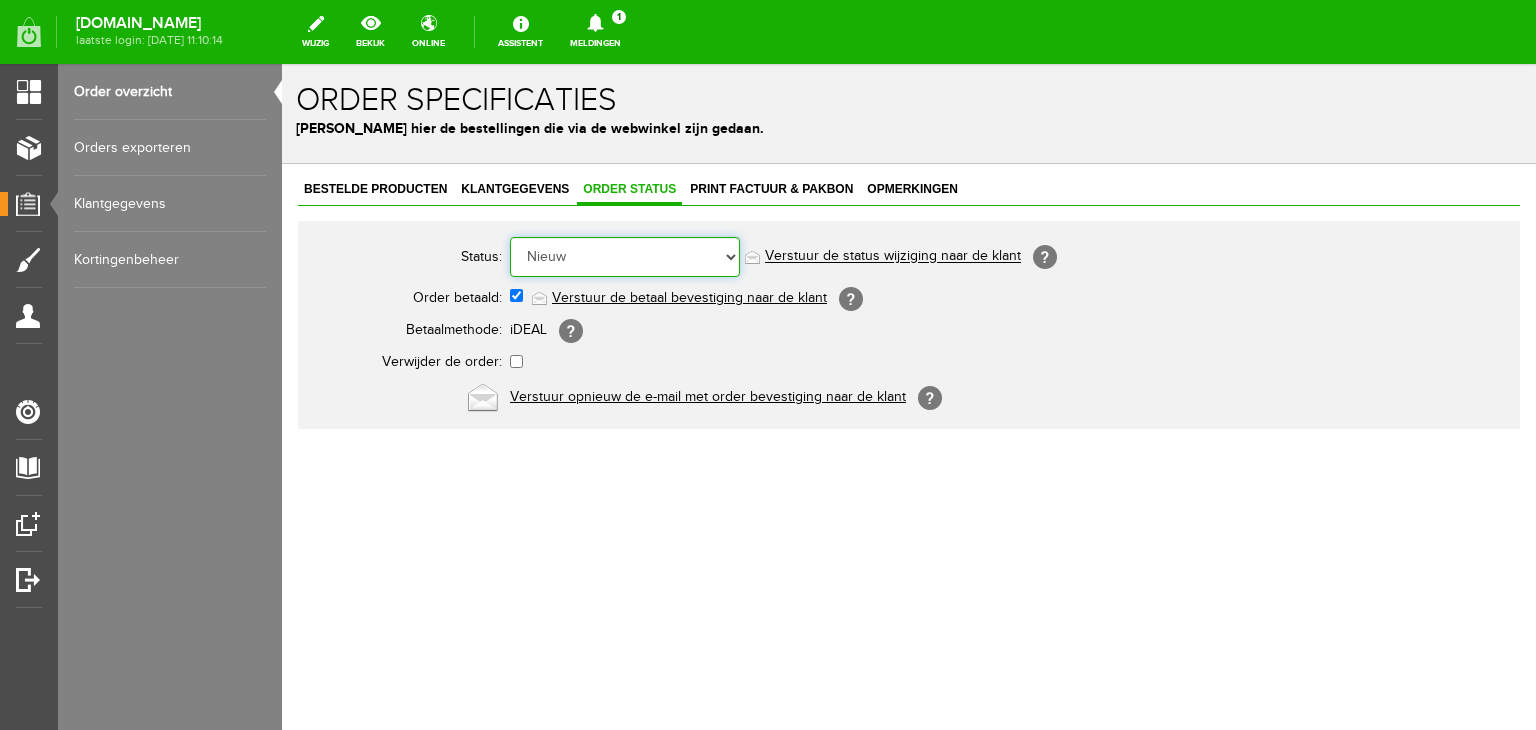 select on "2" 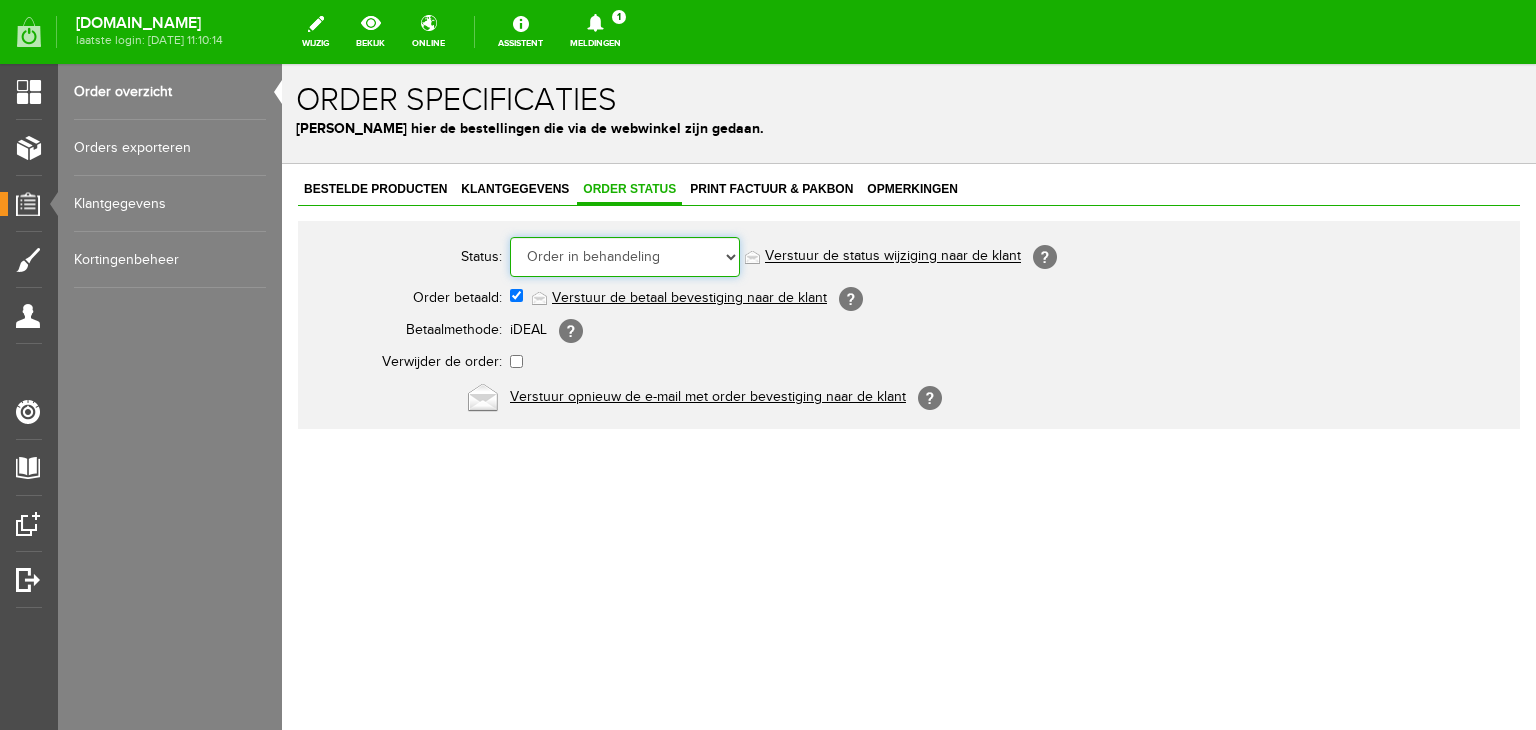 click on "Order niet afgerond
Nieuw
Order in behandeling
Wacht op leverancier
Wacht op betaling
Order is verstuurd
Order is geleverd
Order is geannuleerd
Betaald bedrag is niet correct
Order is geleverd bij de buren
Order gereed om op te halen
Reserveringen
Klaar voor verzending
Retour order" at bounding box center [625, 257] 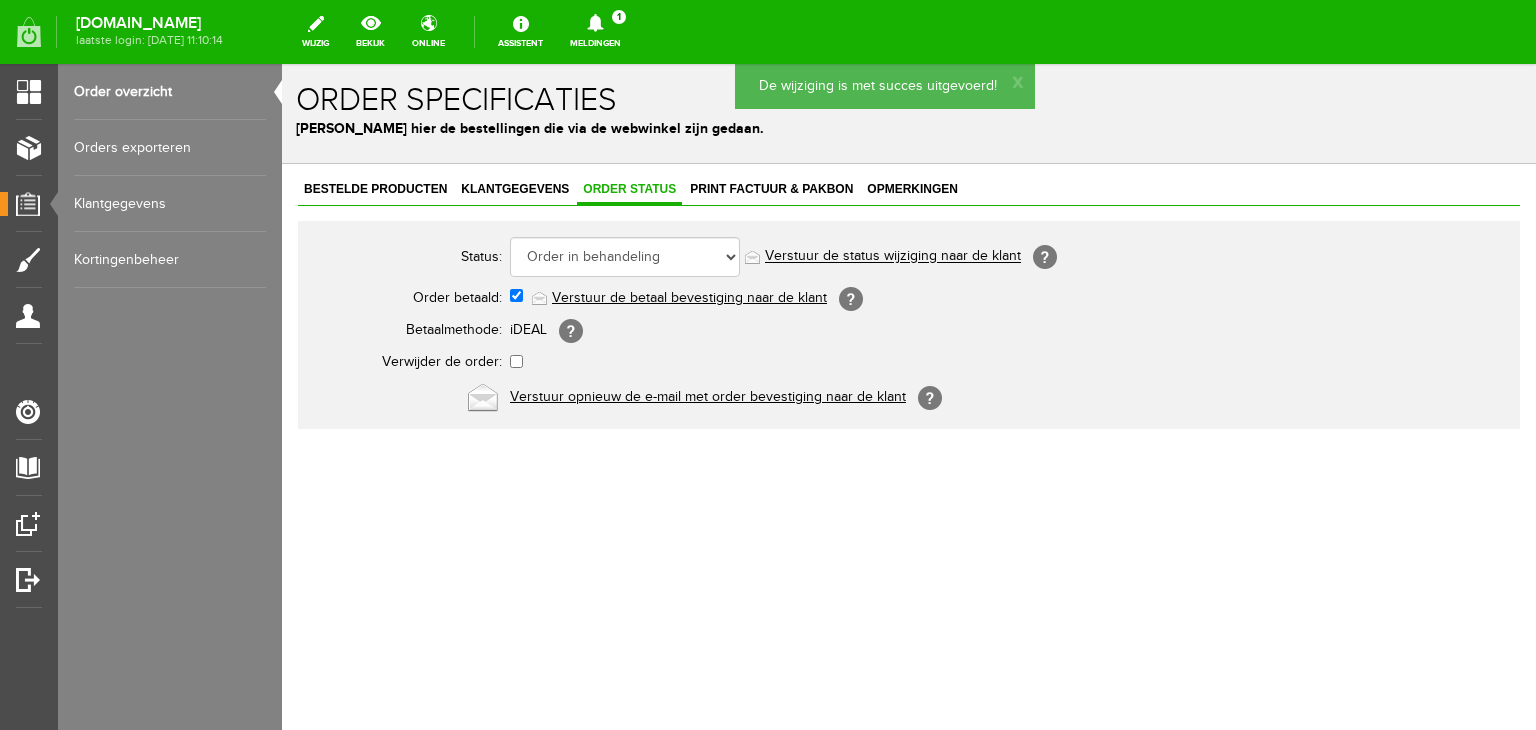 click on "Verstuur de status wijziging naar de klant" at bounding box center [893, 257] 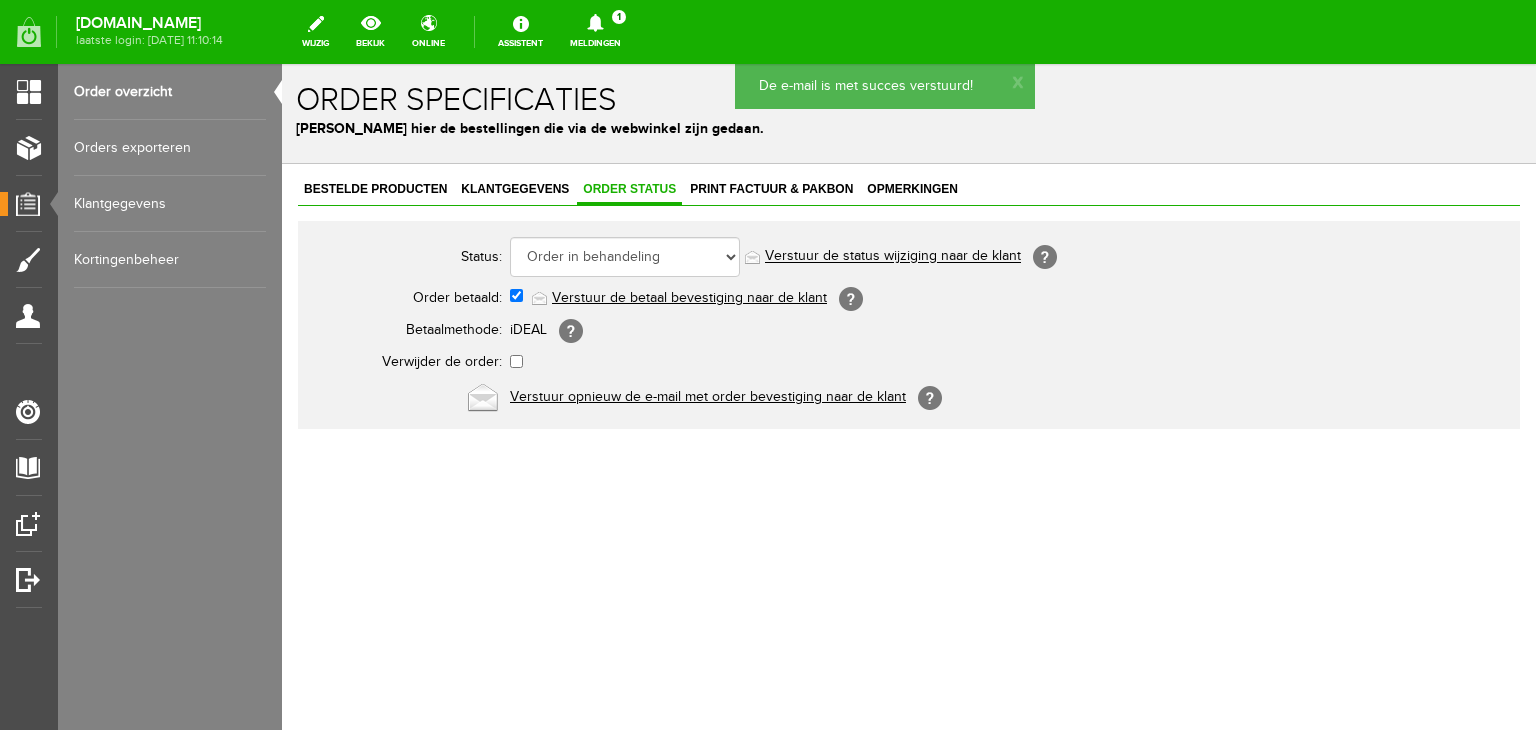 click on "Verstuur de status wijziging naar de klant" at bounding box center (893, 257) 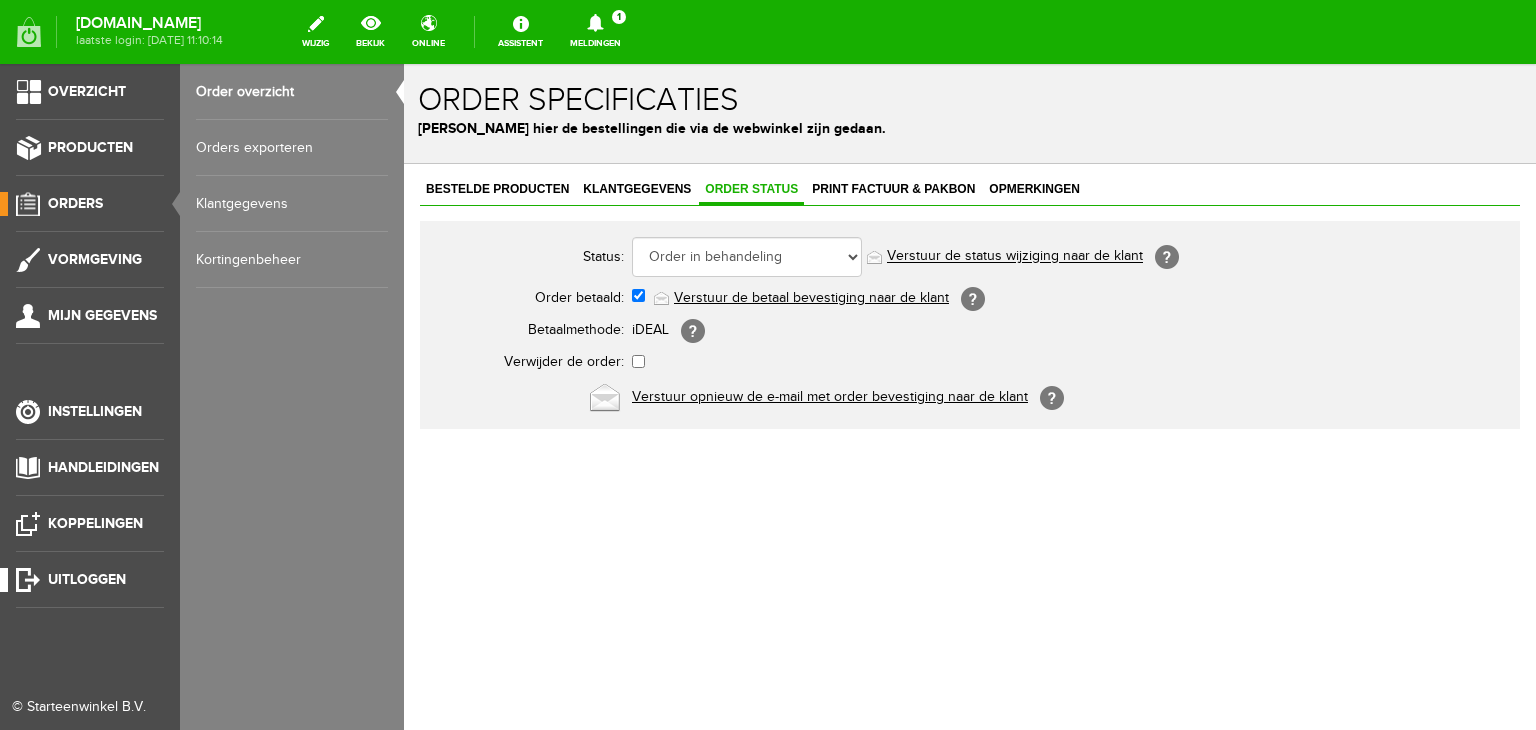 click on "Uitloggen" at bounding box center (87, 579) 